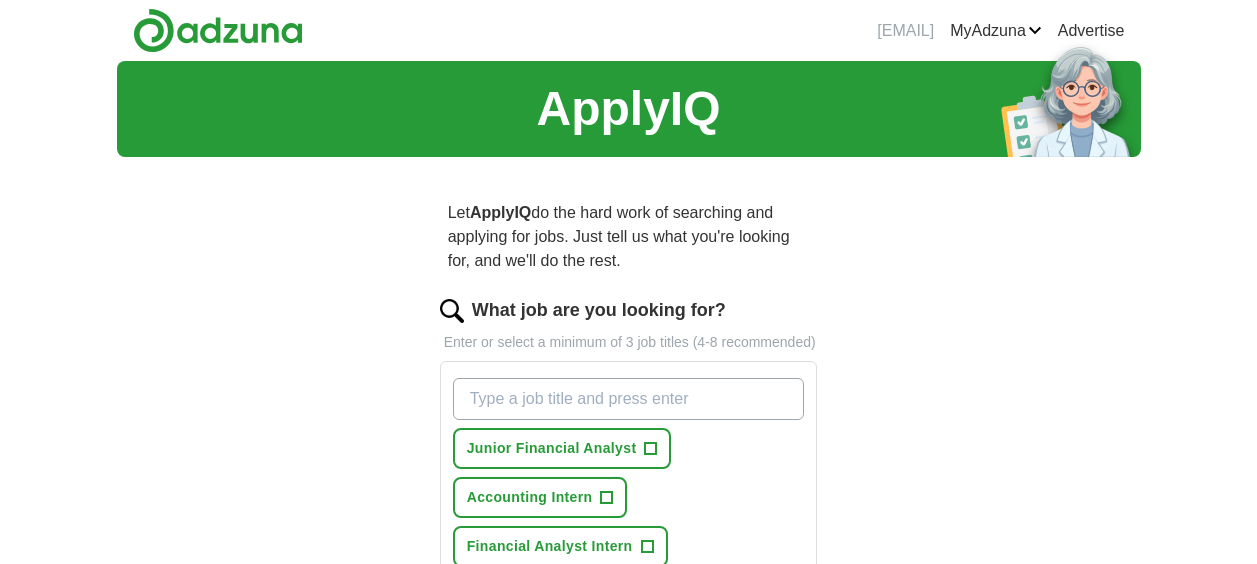 scroll, scrollTop: 0, scrollLeft: 0, axis: both 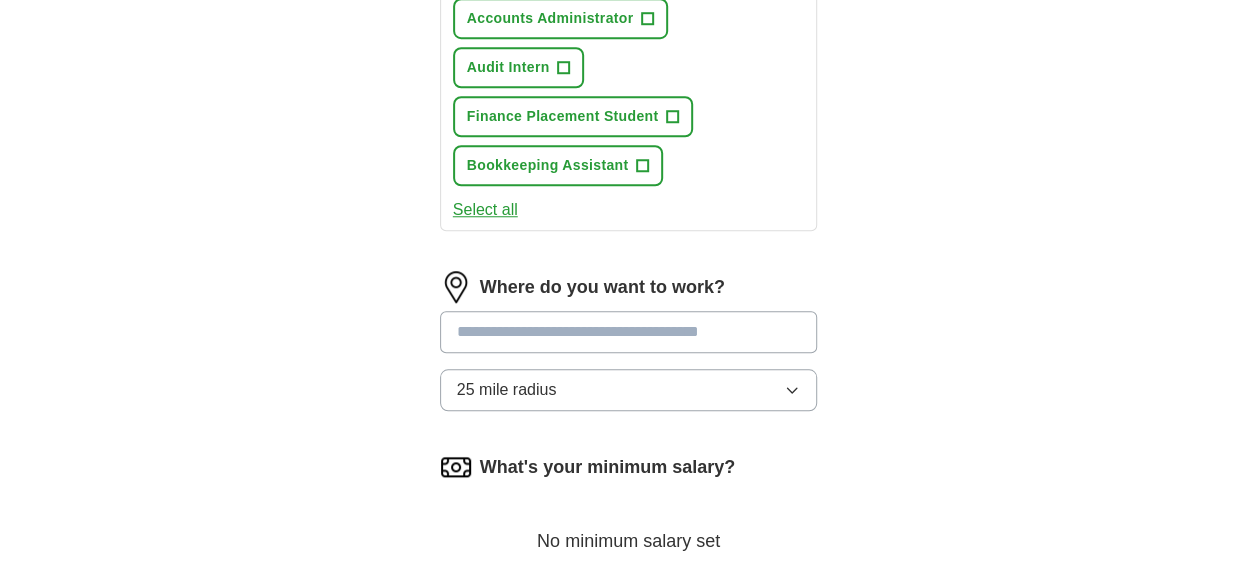 click at bounding box center (629, 332) 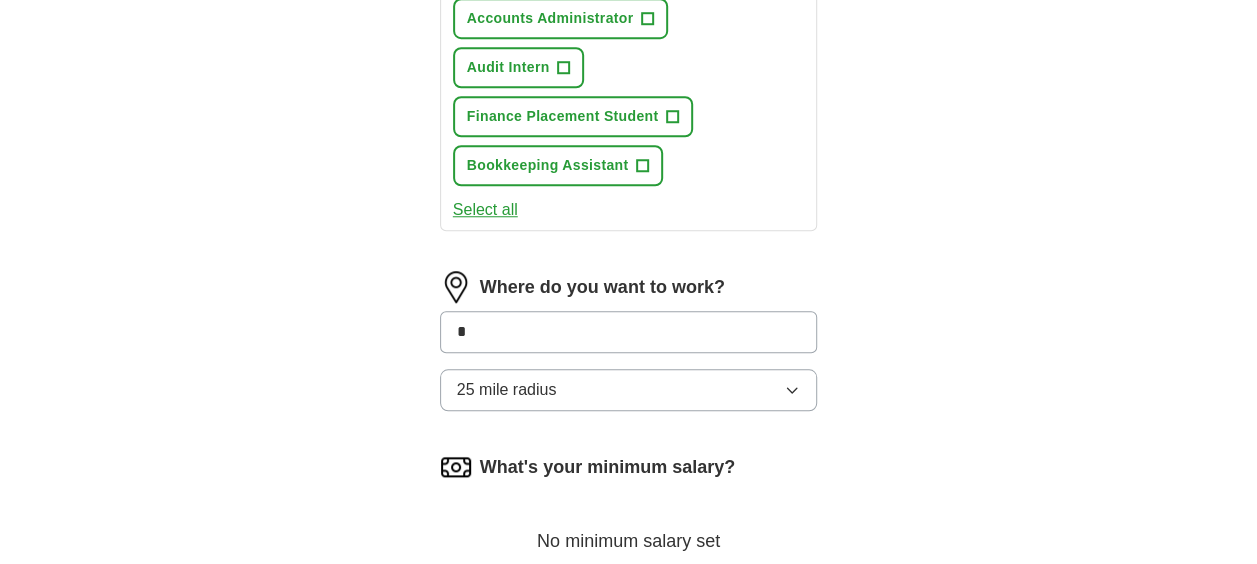 type on "*" 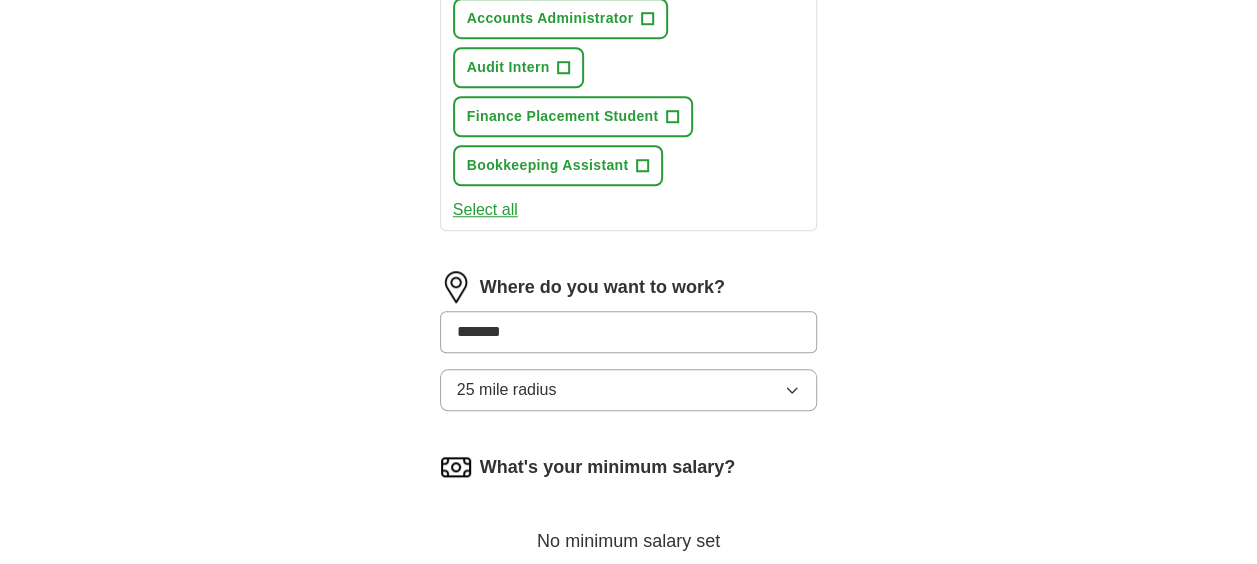 type on "*******" 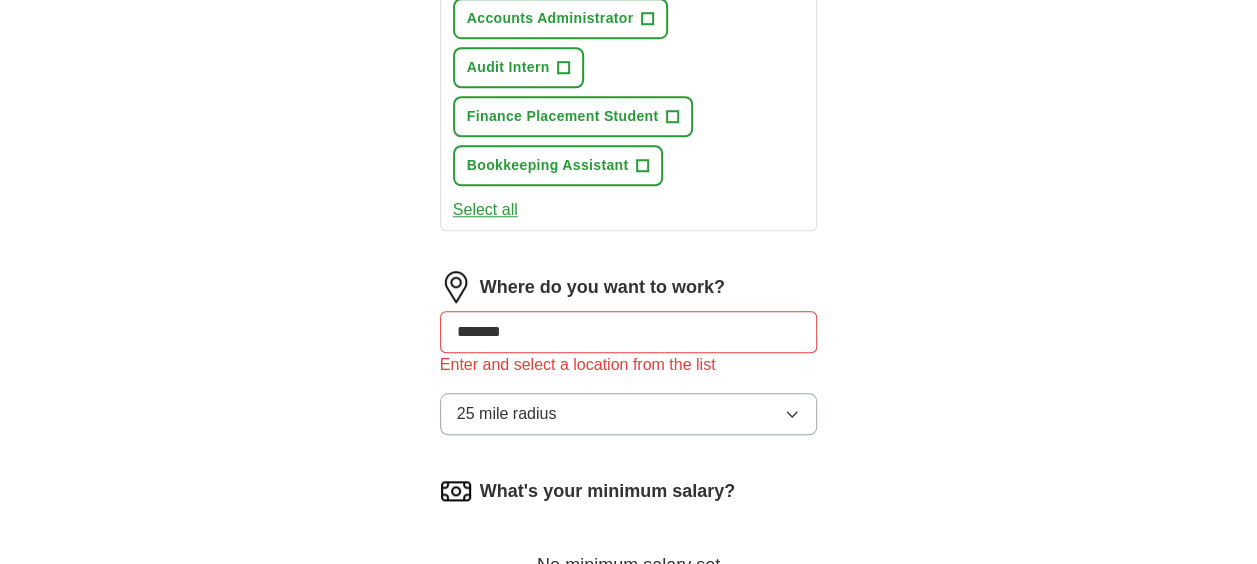click on "25 mile radius" at bounding box center (629, 414) 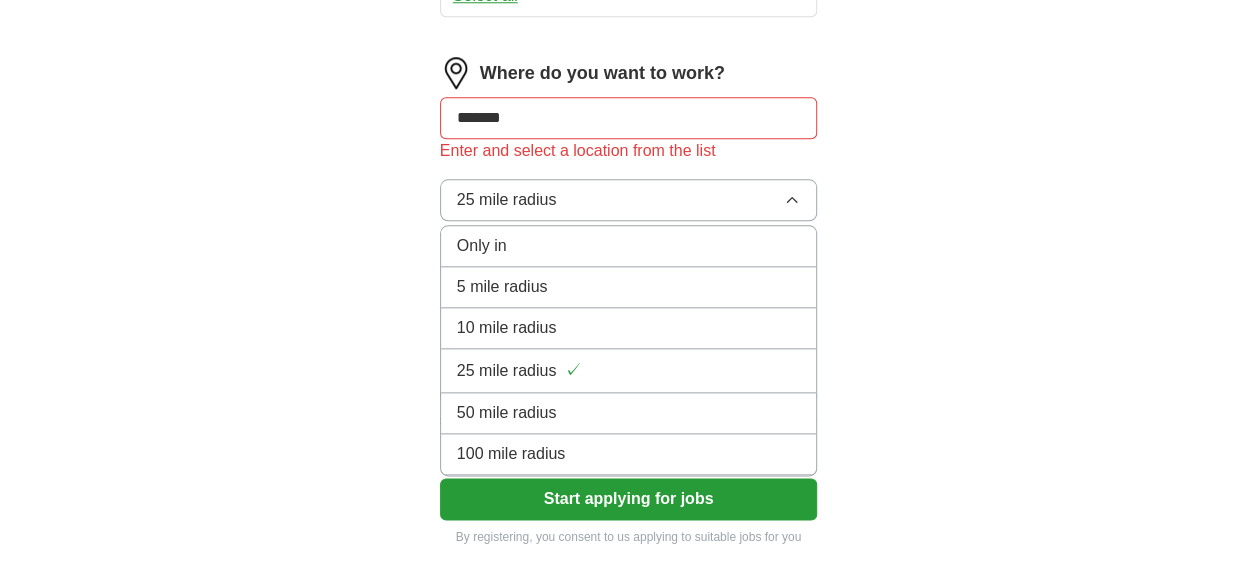 scroll, scrollTop: 988, scrollLeft: 0, axis: vertical 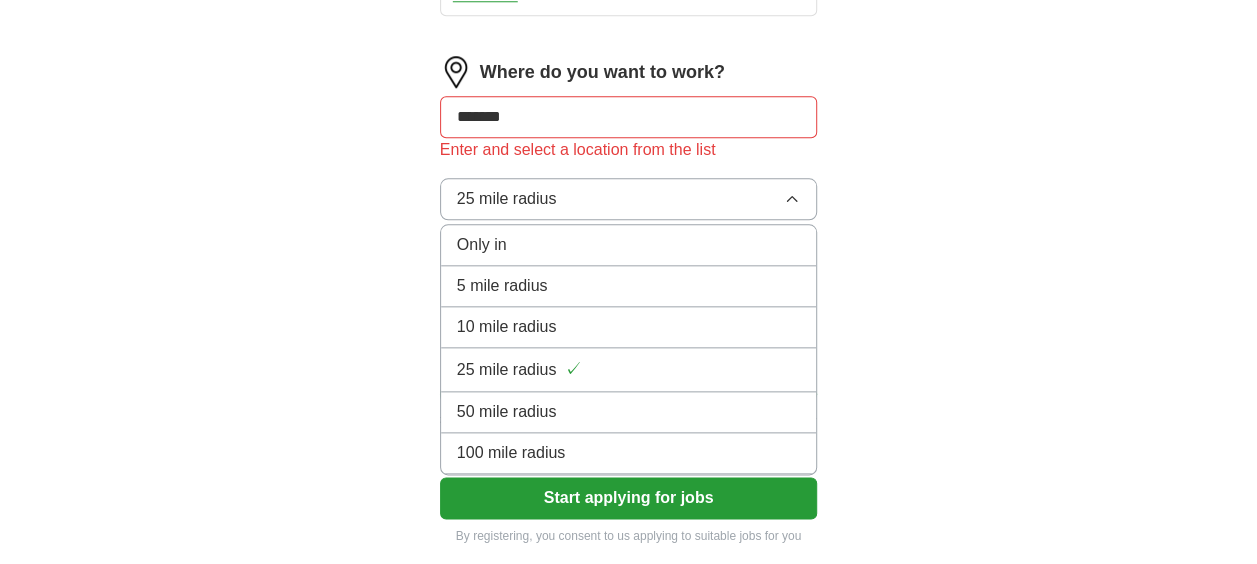 click on "Only in" at bounding box center [629, 245] 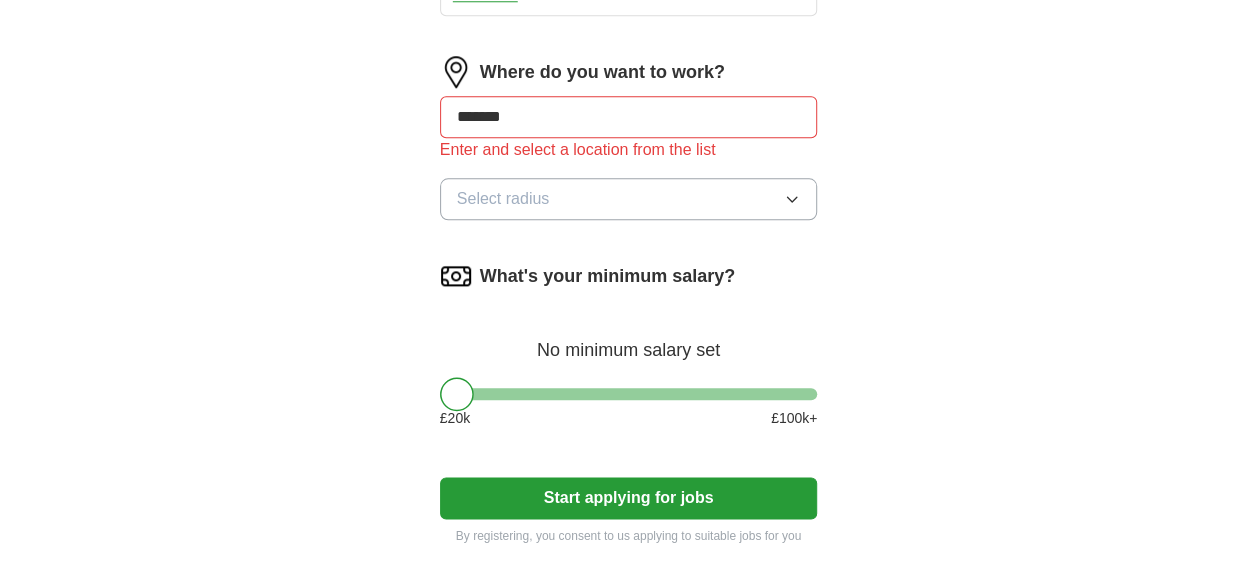 click on "Select radius" at bounding box center (503, 199) 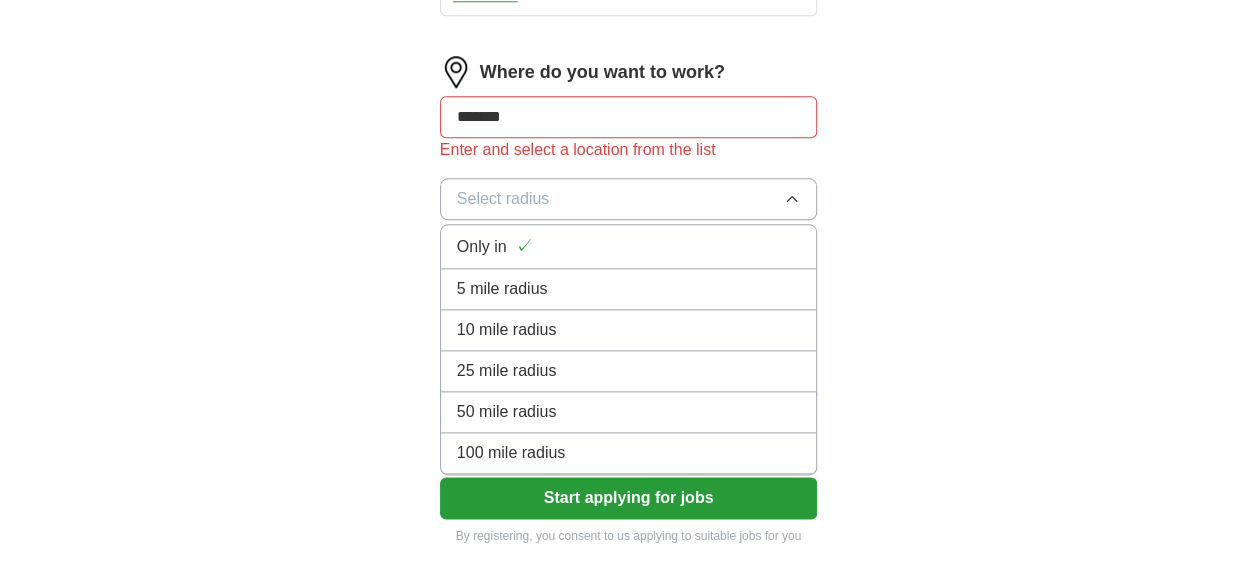 click on "100 mile radius" at bounding box center (511, 453) 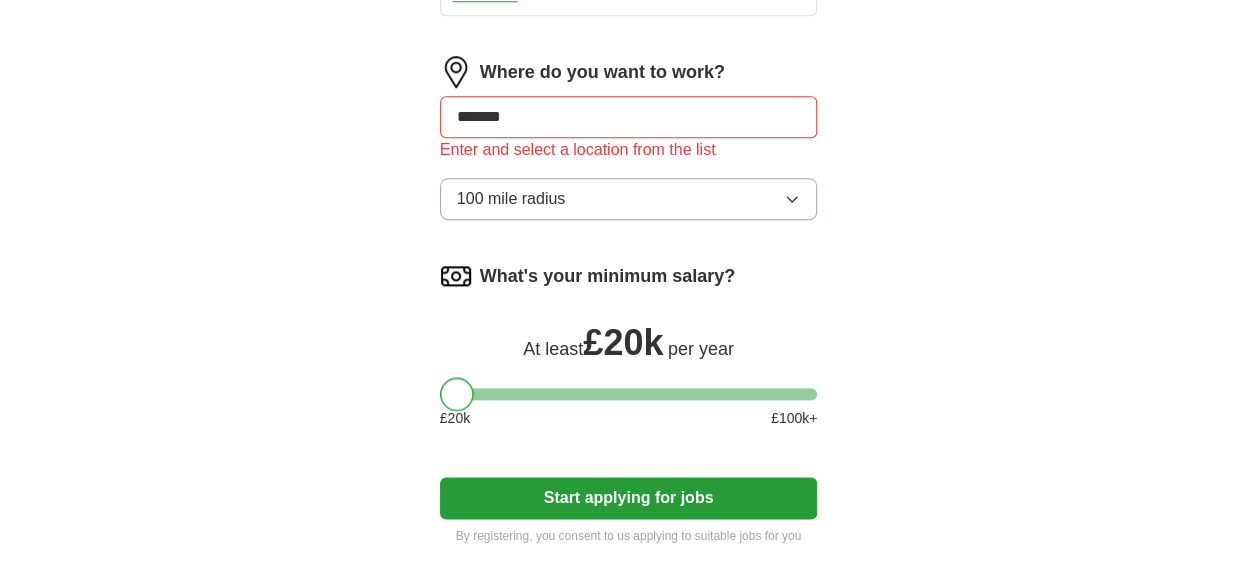 drag, startPoint x: 452, startPoint y: 394, endPoint x: 402, endPoint y: 403, distance: 50.803543 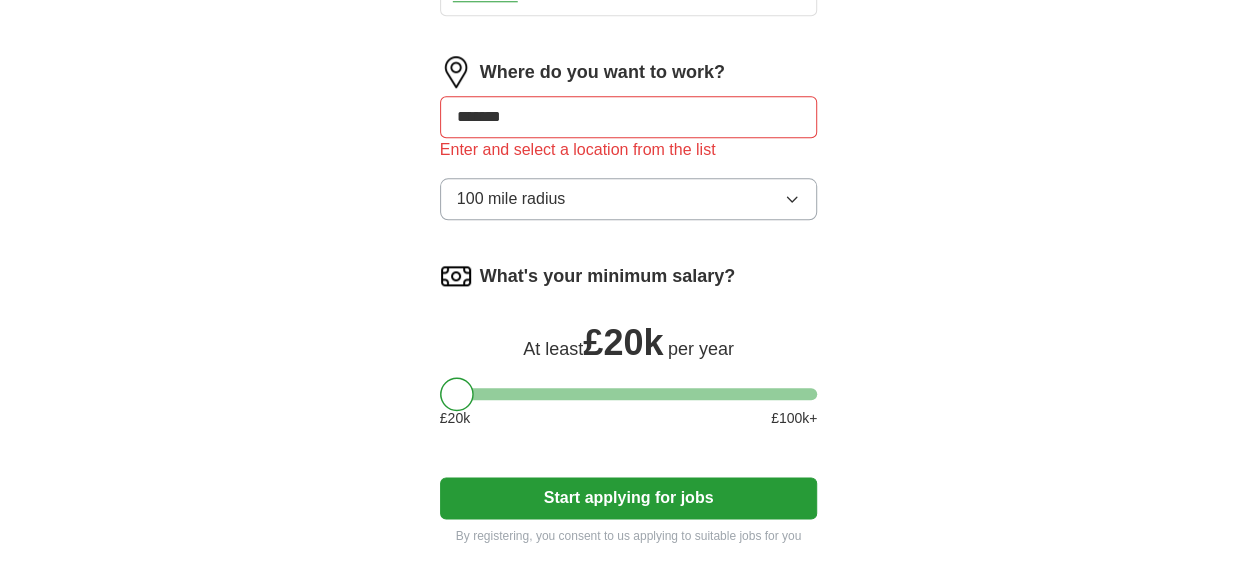 click on "Start applying for jobs" at bounding box center (629, 498) 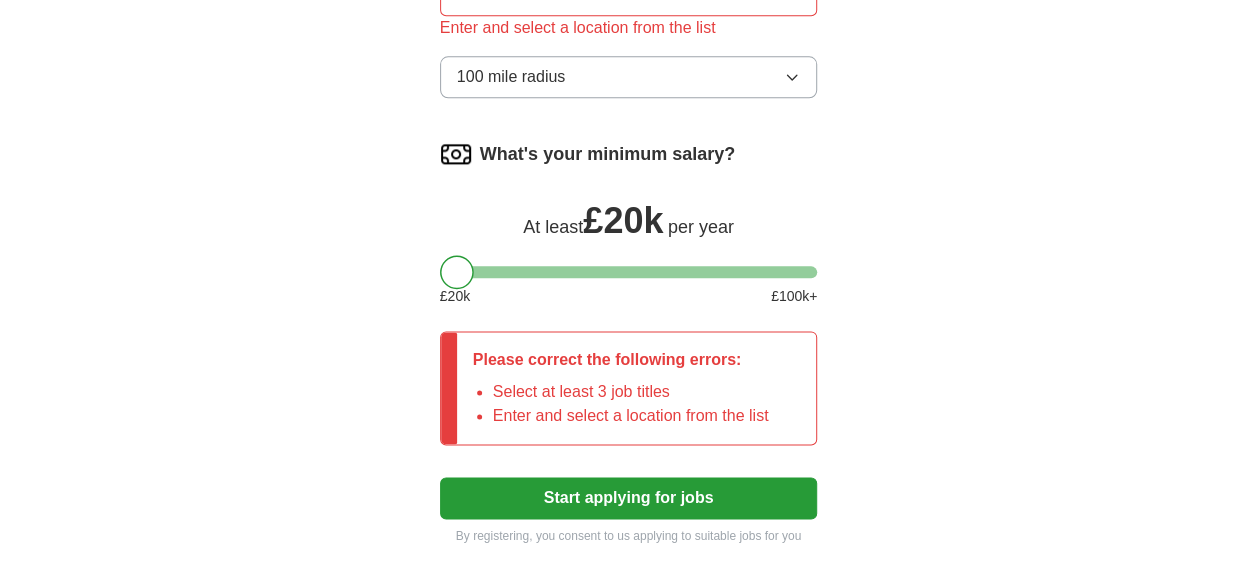 scroll, scrollTop: 1048, scrollLeft: 0, axis: vertical 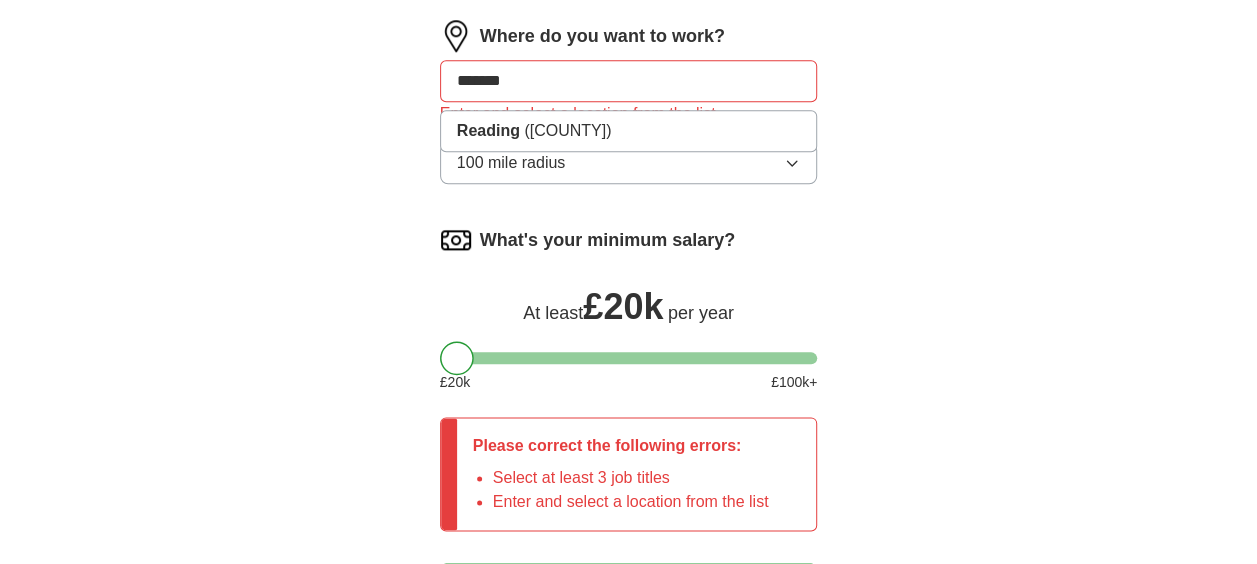 click on "*******" at bounding box center [629, 81] 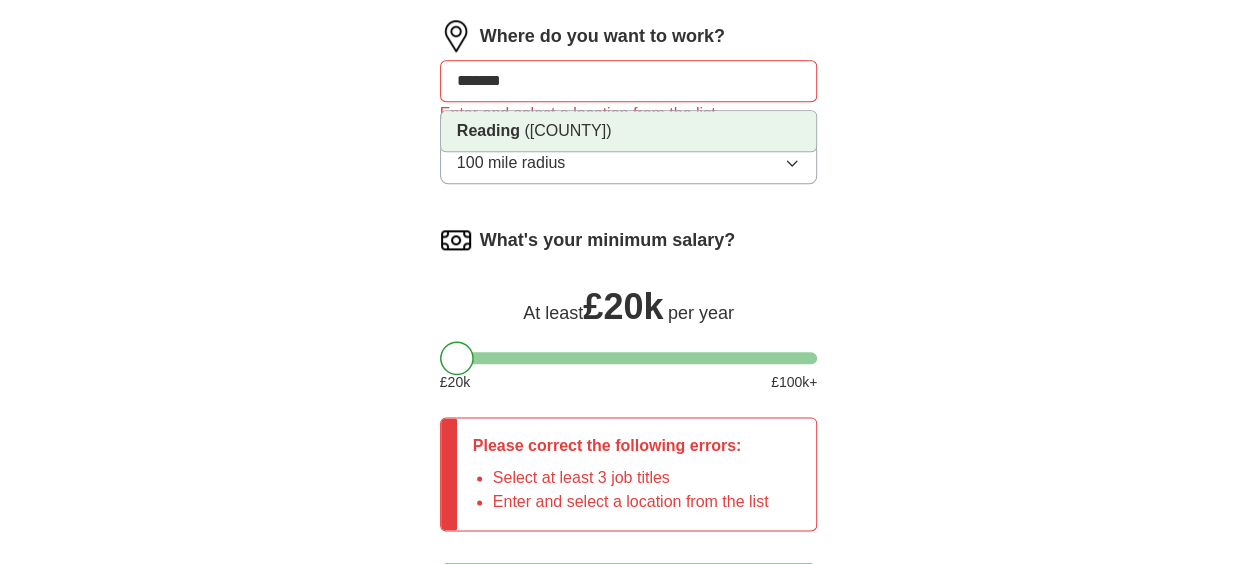 click on "([COUNTY])" at bounding box center (567, 130) 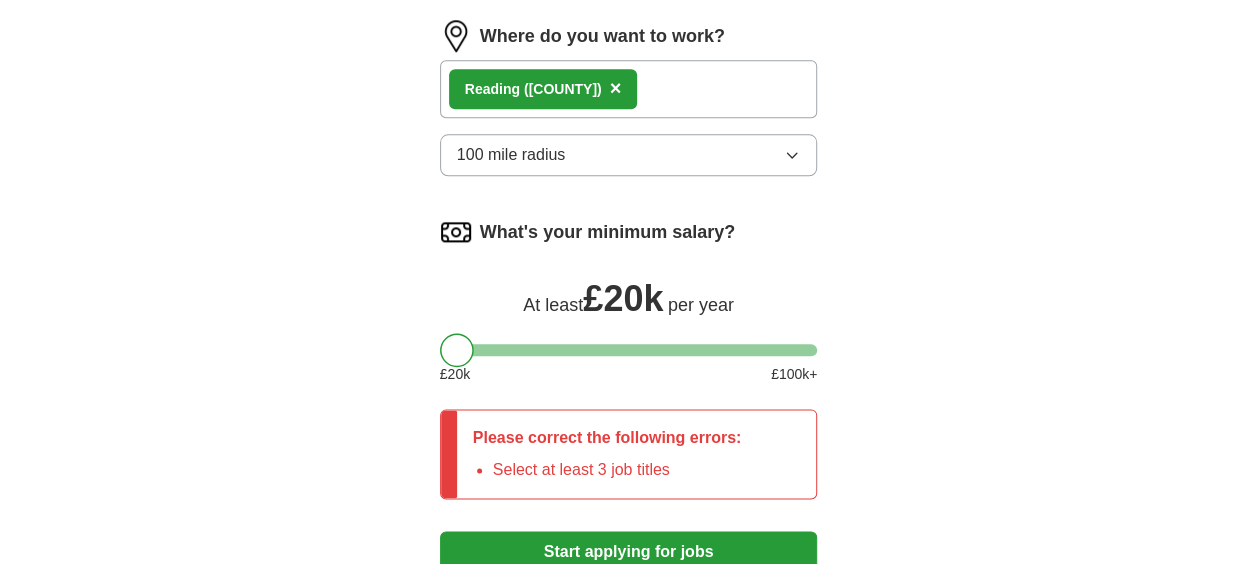 click on "Start applying for jobs" at bounding box center (629, 552) 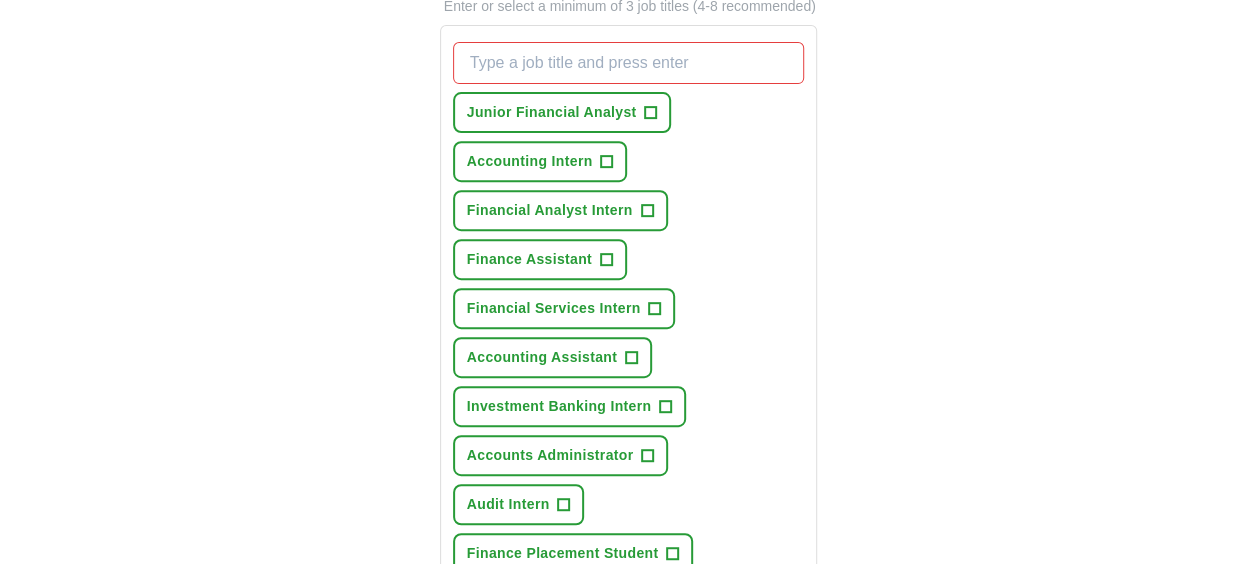 scroll, scrollTop: 328, scrollLeft: 0, axis: vertical 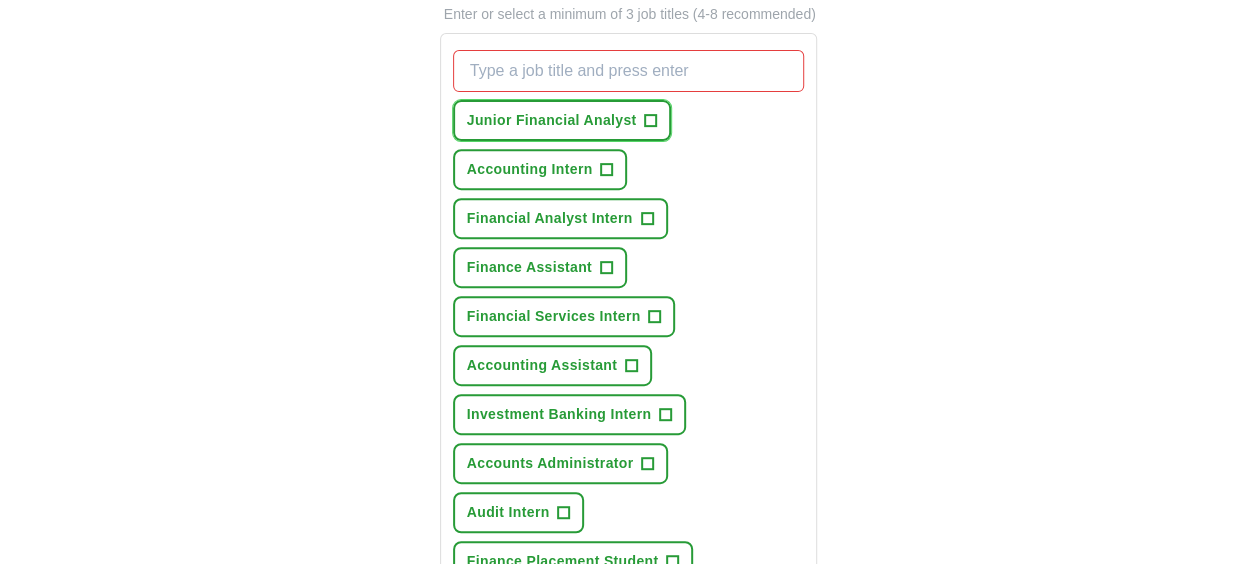 click on "+" at bounding box center [651, 121] 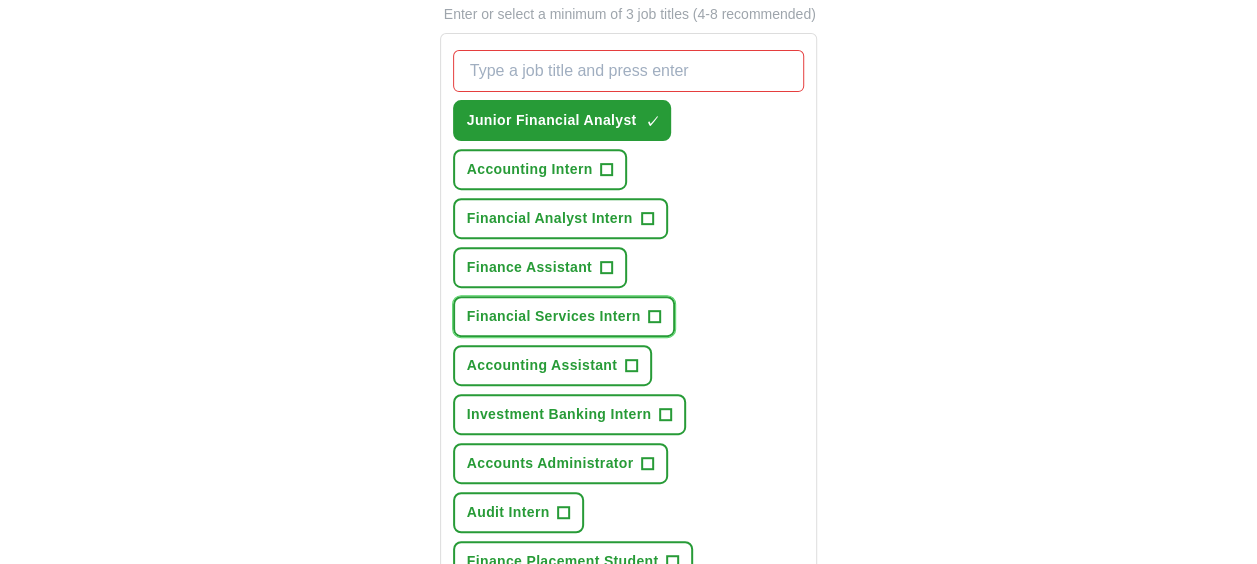 click on "+" at bounding box center (655, 317) 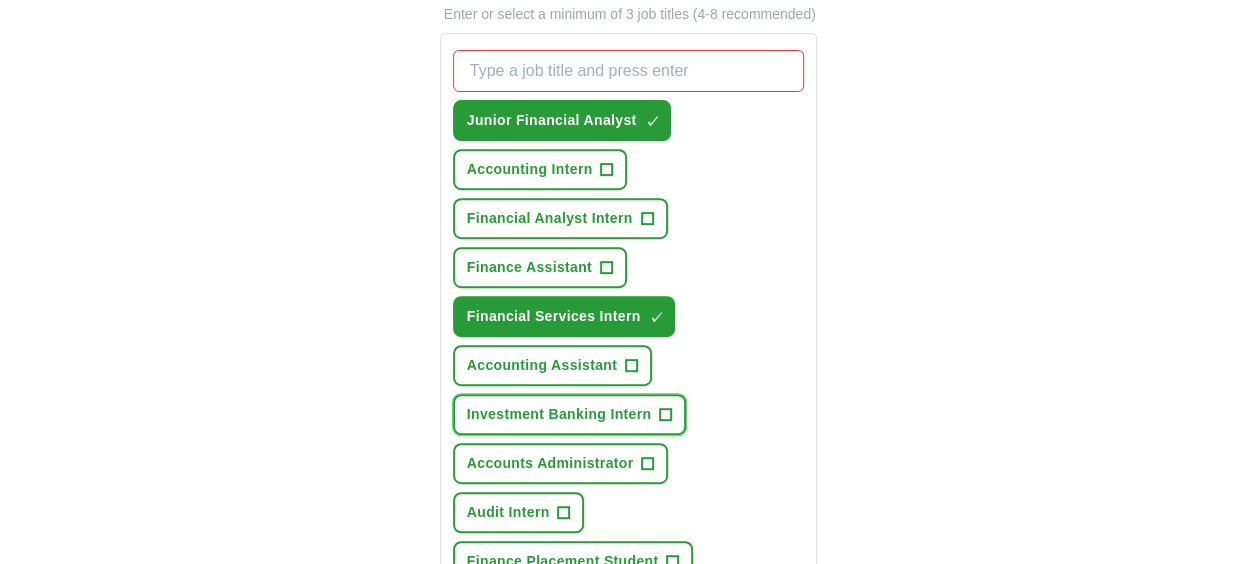 click on "+" at bounding box center (666, 415) 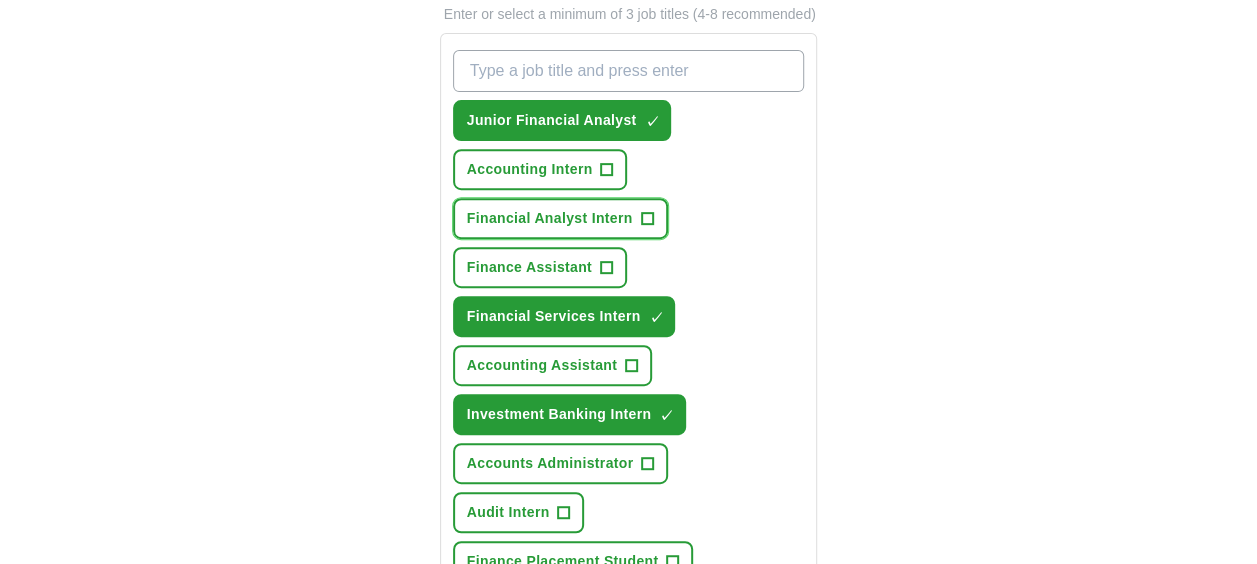 click on "+" at bounding box center (647, 219) 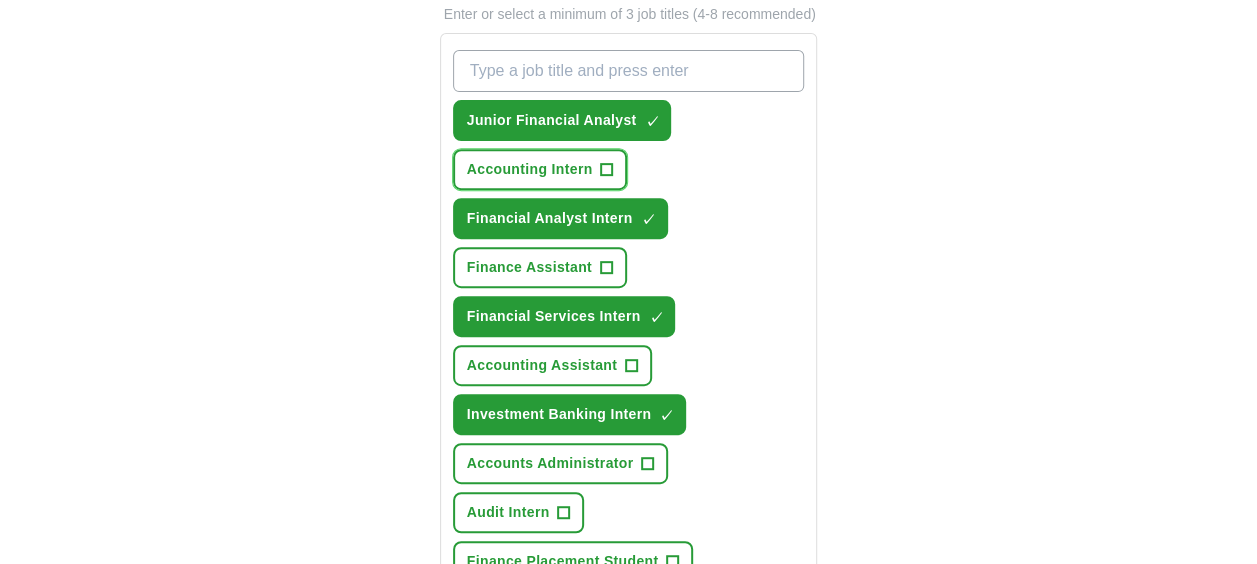 click on "+" at bounding box center [607, 170] 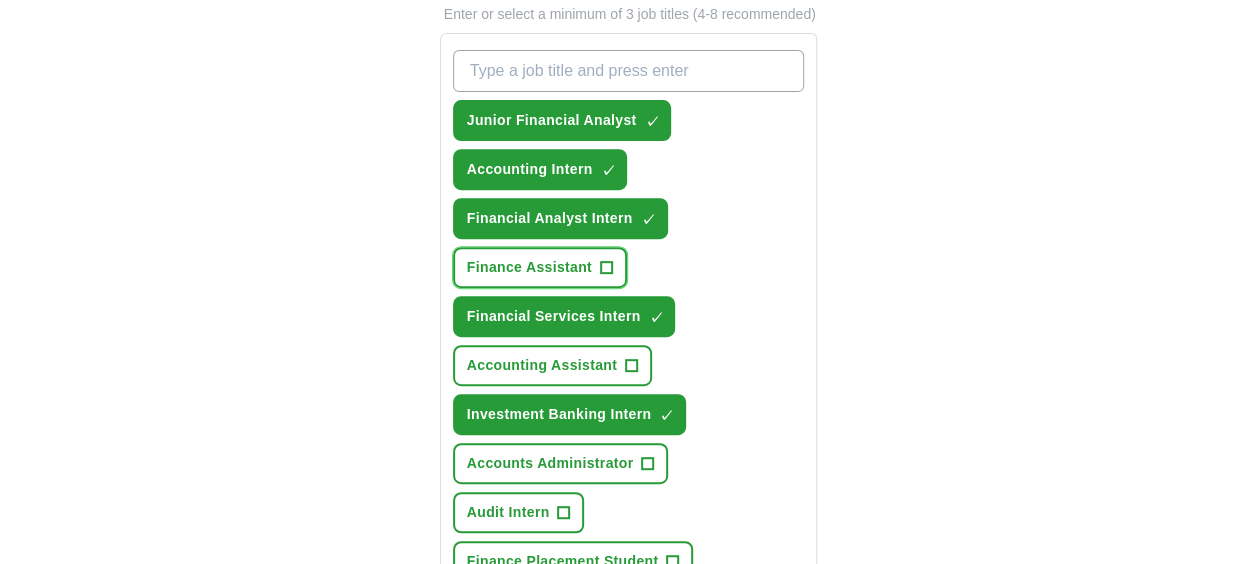 click on "+" at bounding box center [606, 268] 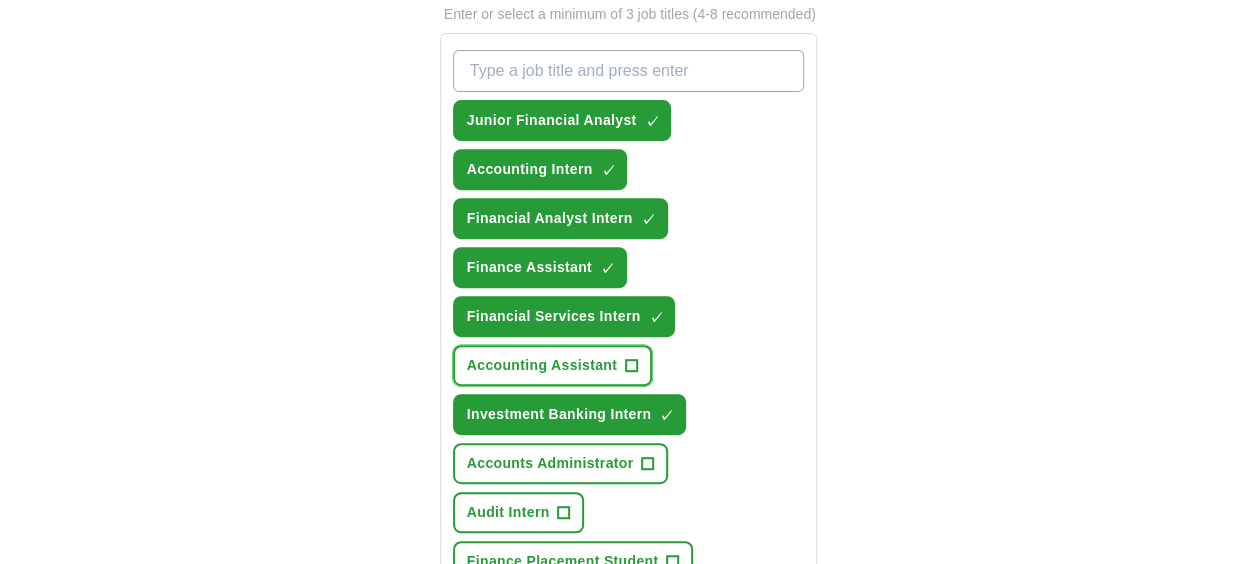 click on "+" at bounding box center [632, 366] 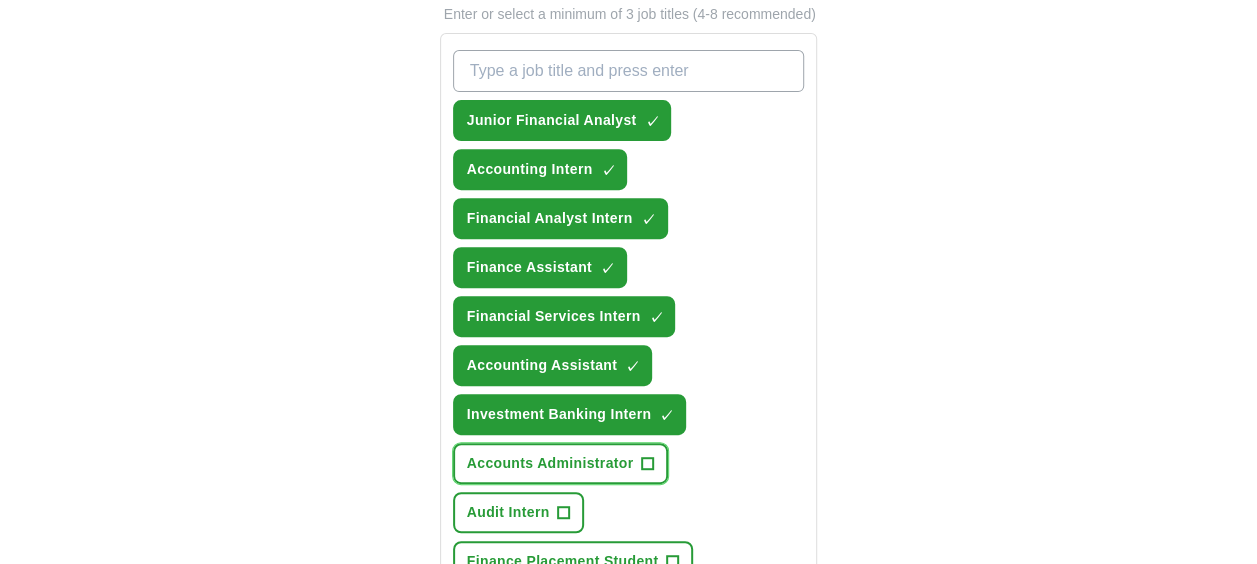 click on "Accounts Administrator +" at bounding box center [561, 463] 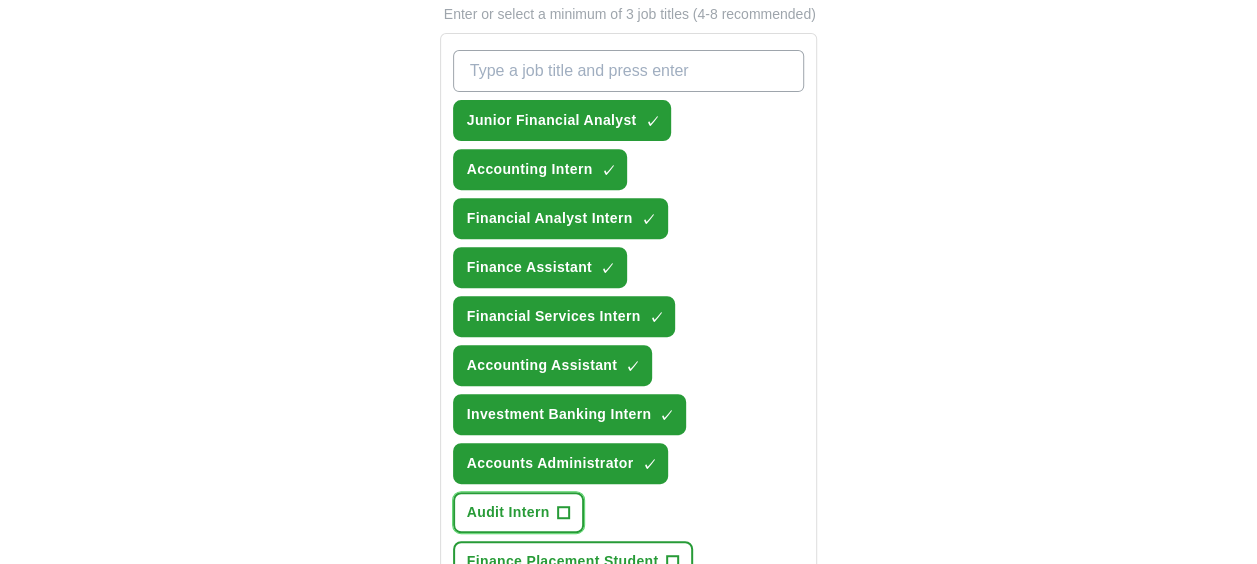 click on "Audit Intern" at bounding box center (508, 512) 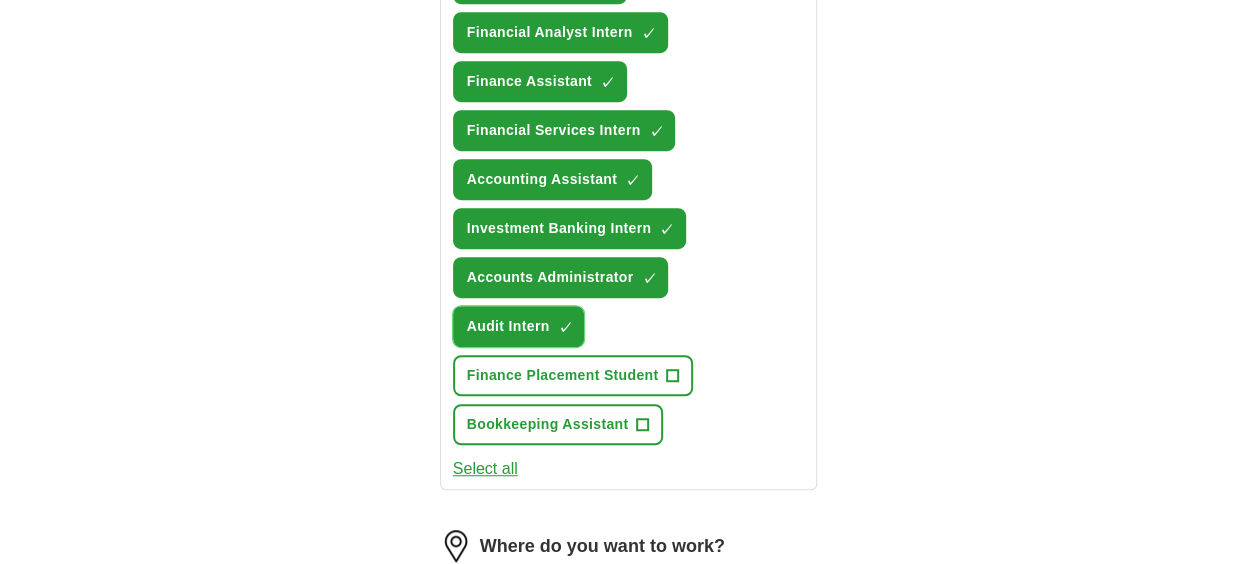 scroll, scrollTop: 516, scrollLeft: 0, axis: vertical 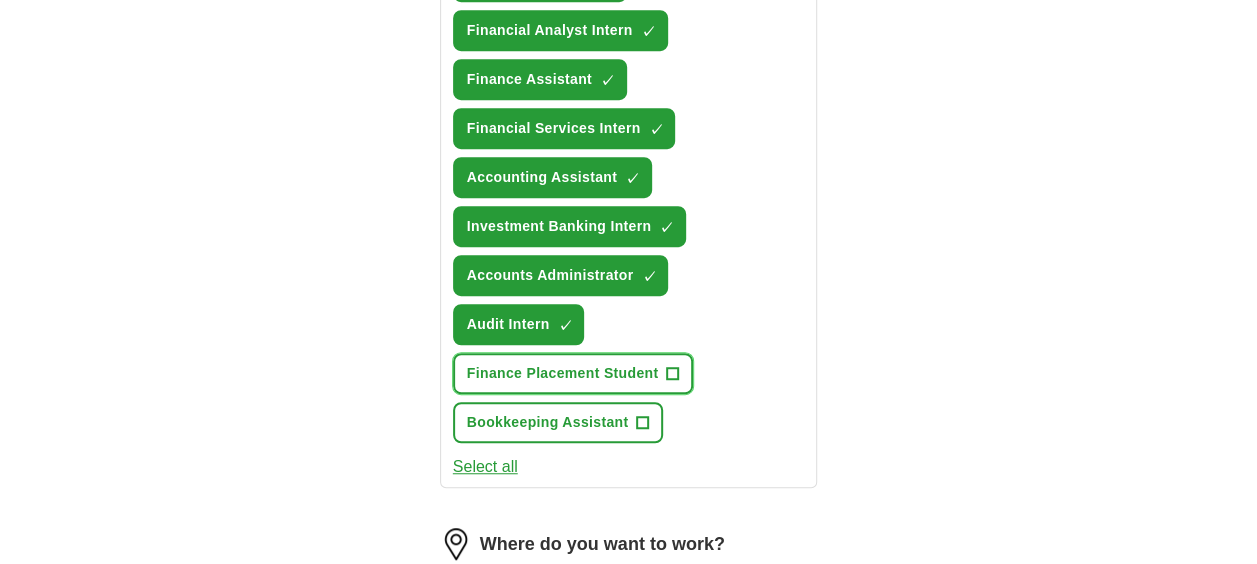 click on "Finance Placement Student +" at bounding box center (573, 373) 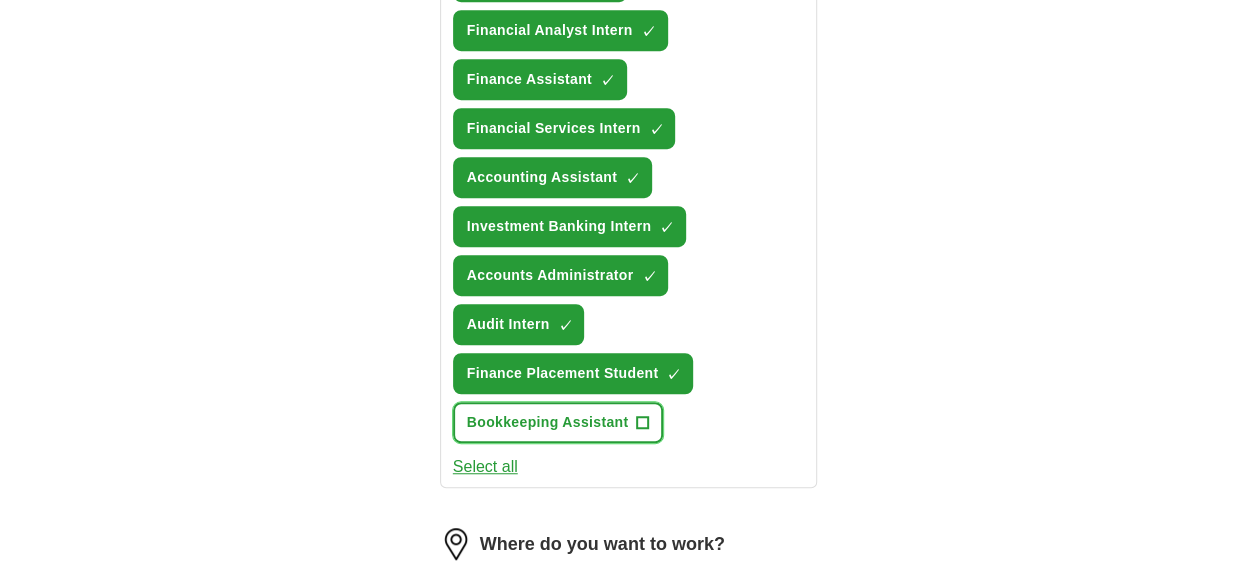 click on "+" at bounding box center (643, 423) 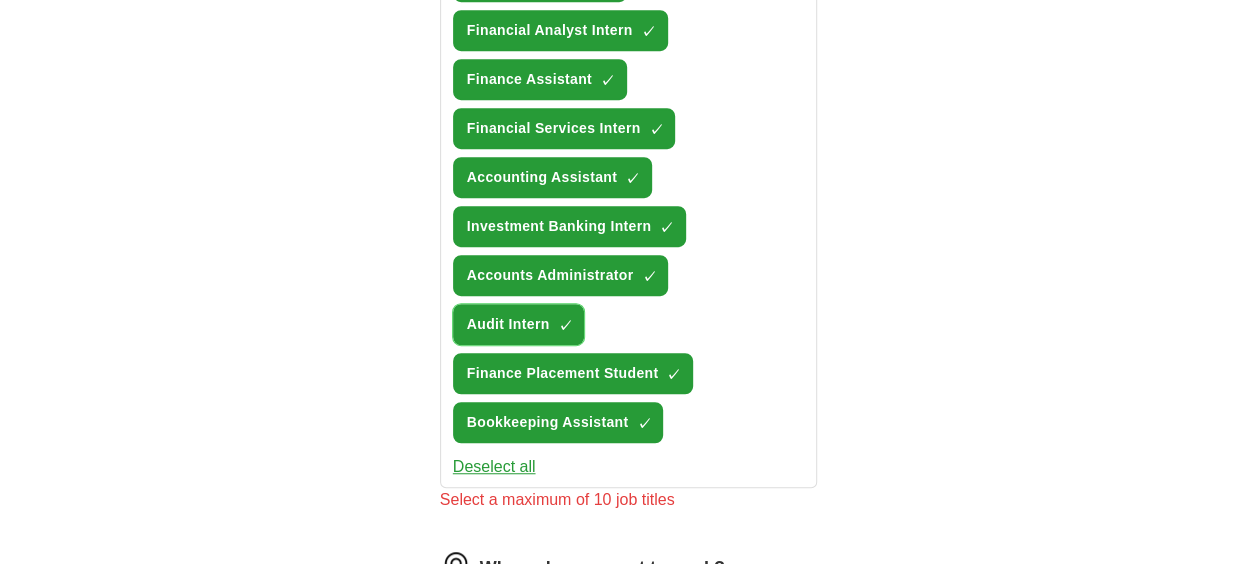 click on "Audit Intern" at bounding box center [508, 324] 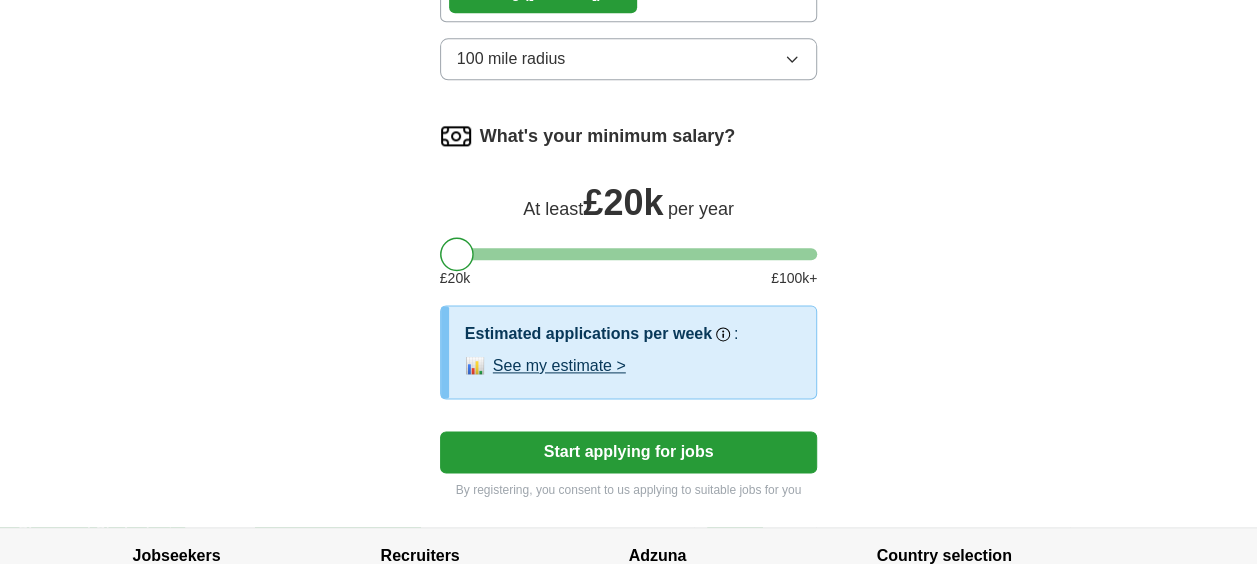 scroll, scrollTop: 1302, scrollLeft: 0, axis: vertical 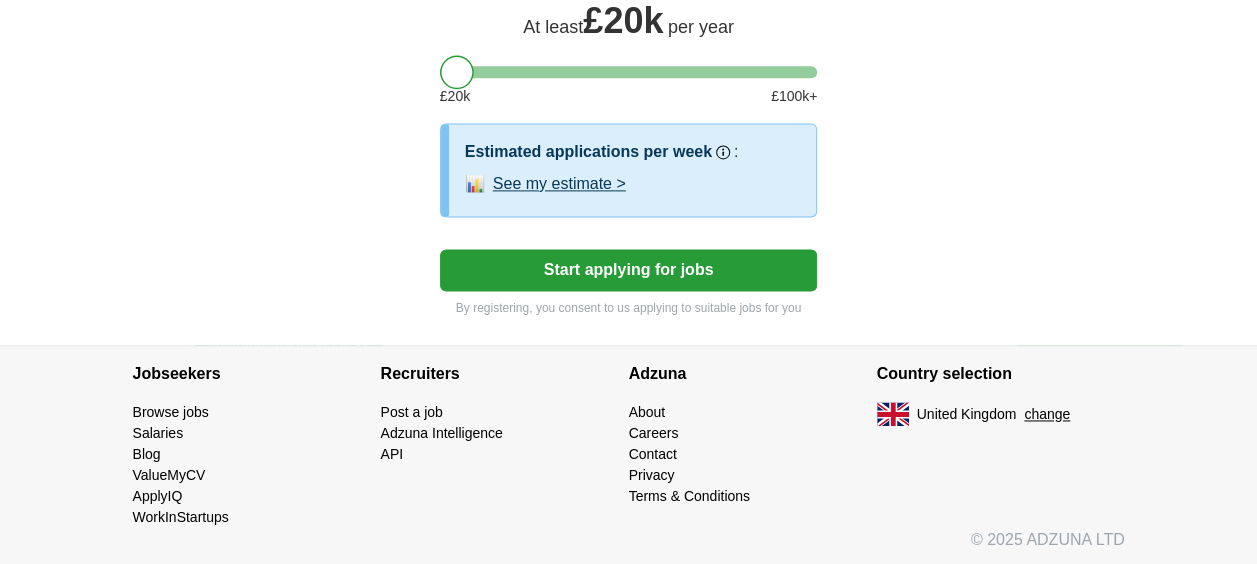 click on "Start applying for jobs" at bounding box center (629, 270) 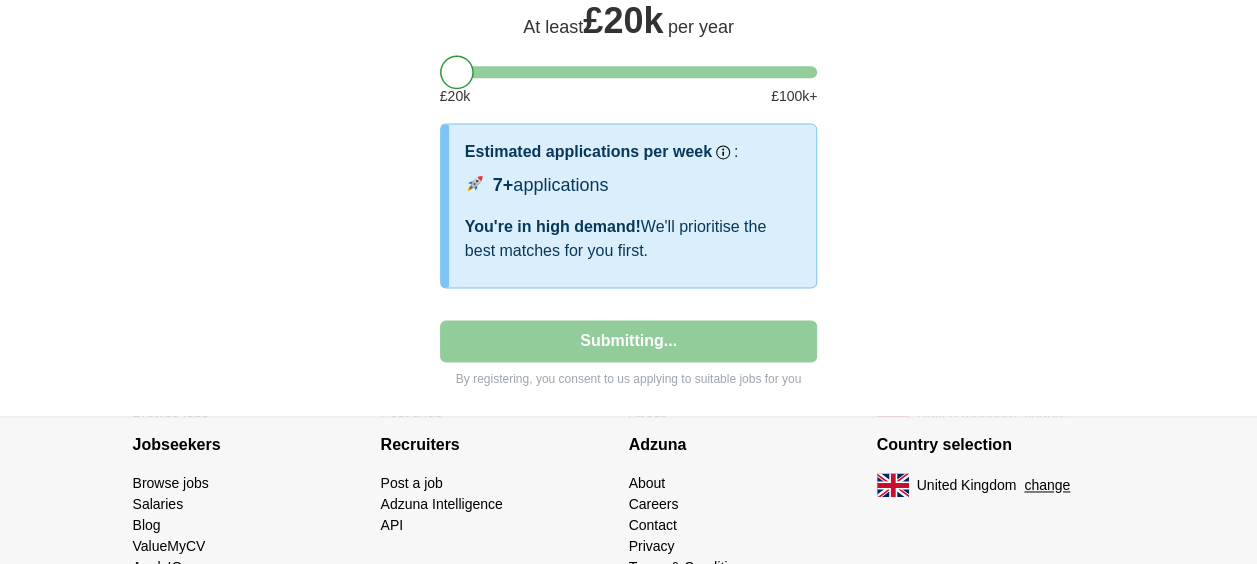 select on "**" 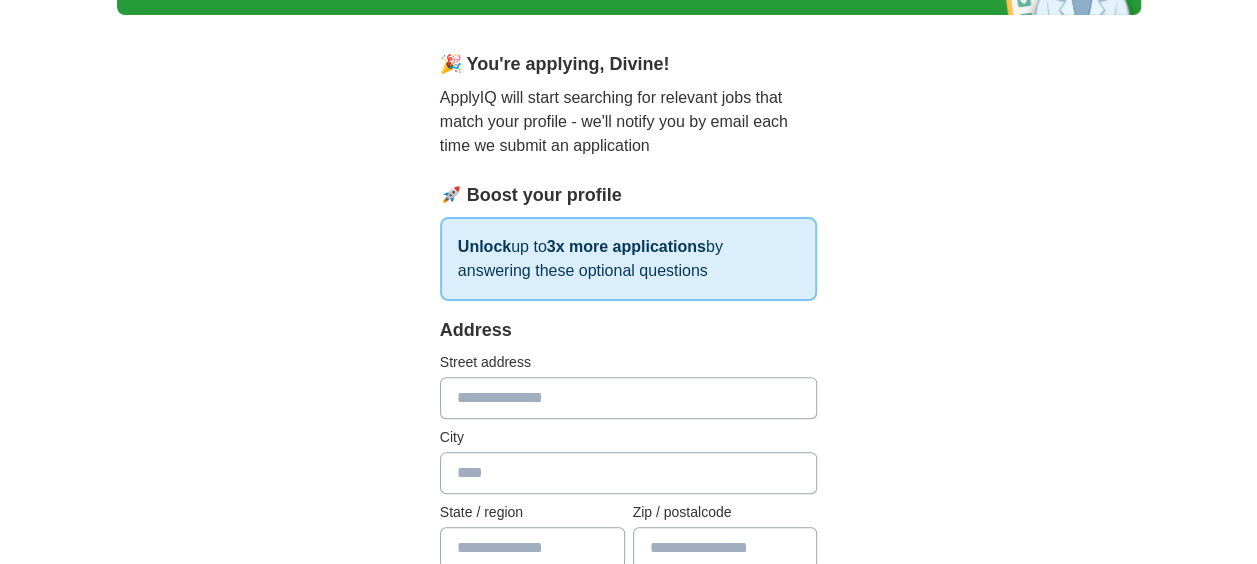 scroll, scrollTop: 187, scrollLeft: 0, axis: vertical 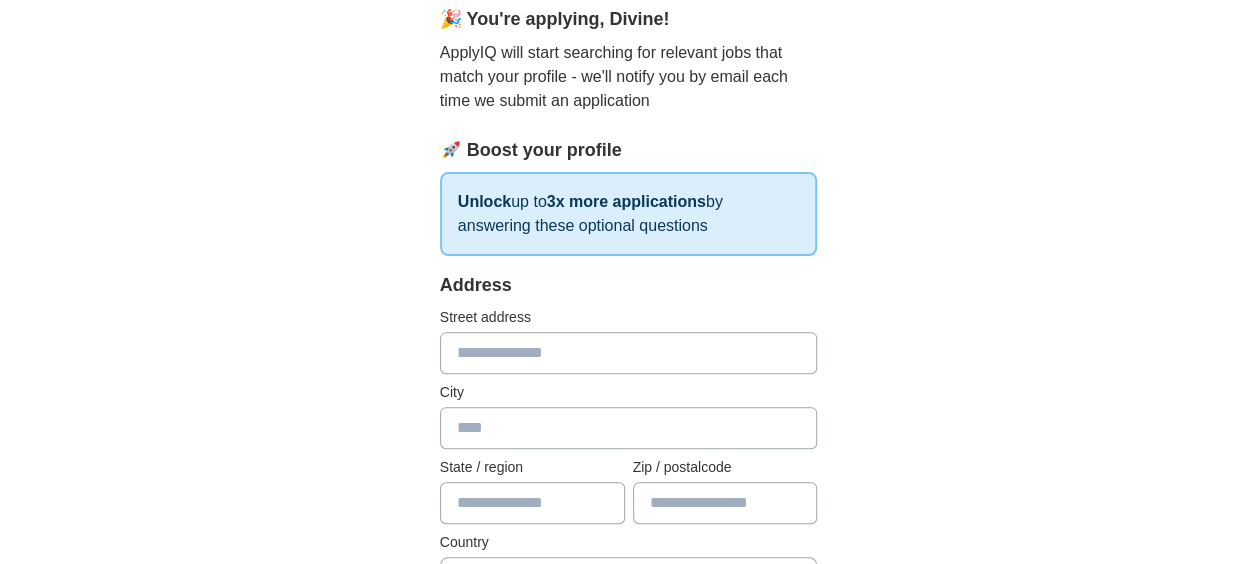 click at bounding box center [629, 353] 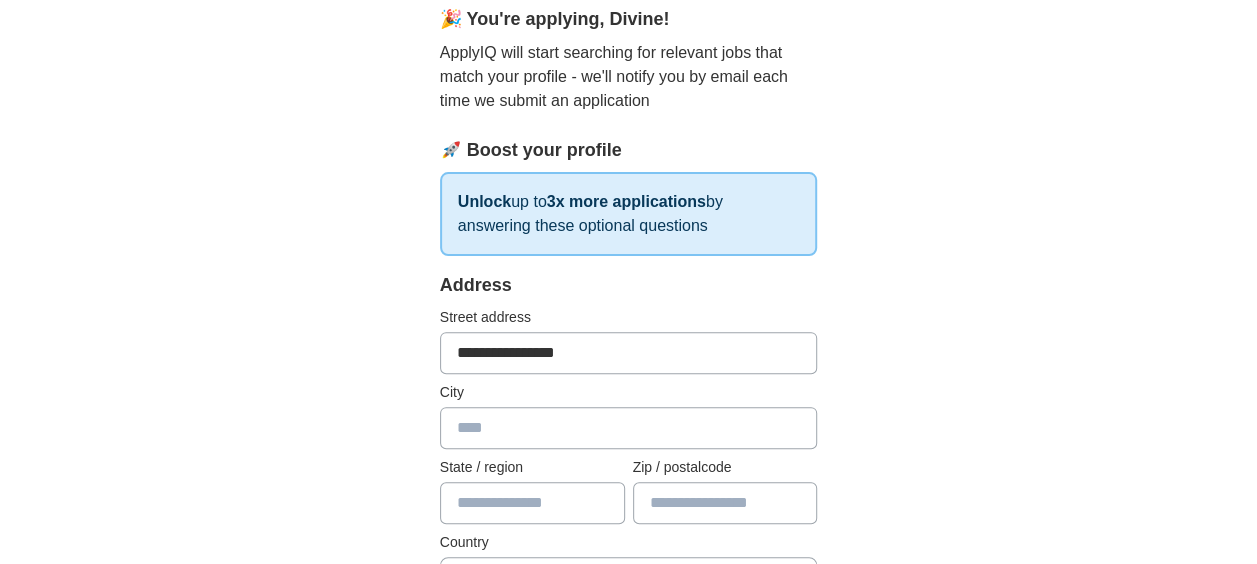type on "**********" 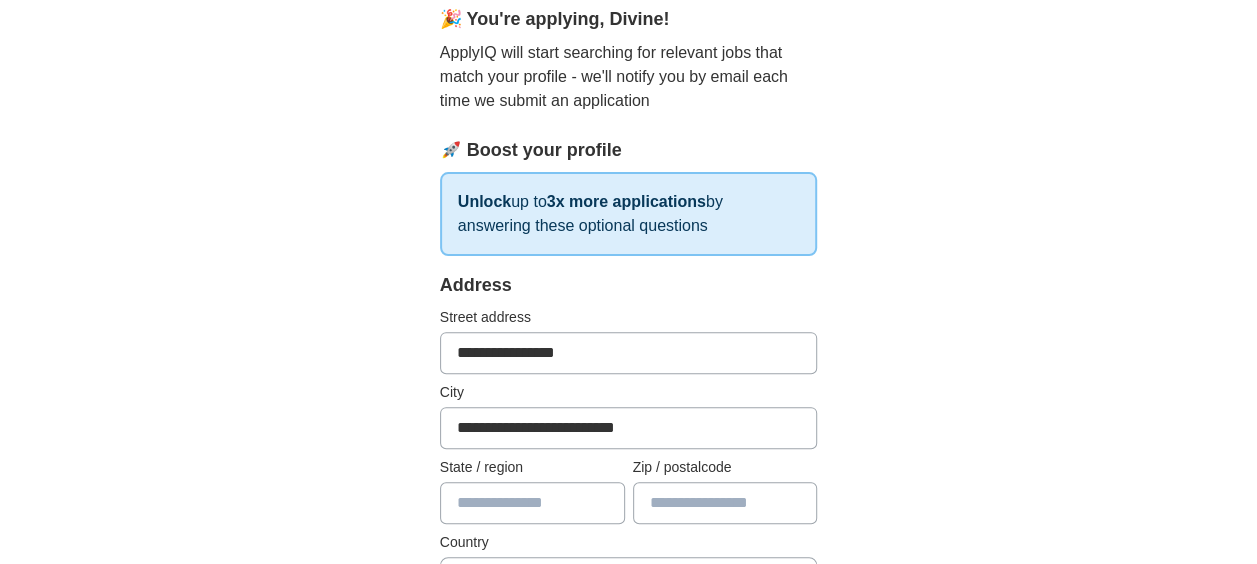 type on "********" 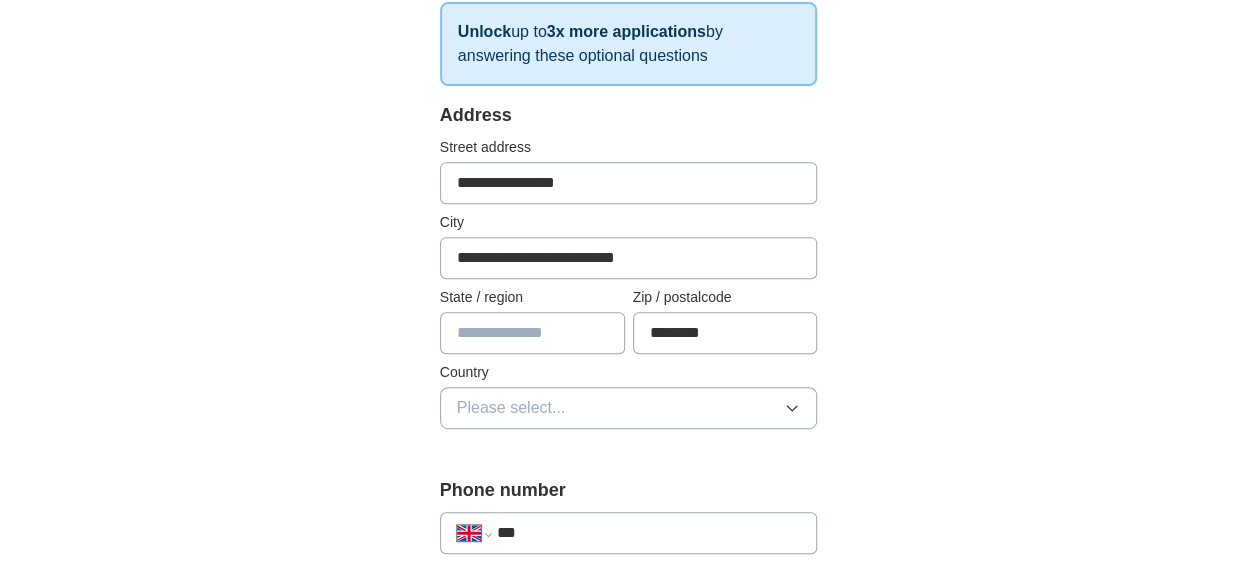 scroll, scrollTop: 382, scrollLeft: 0, axis: vertical 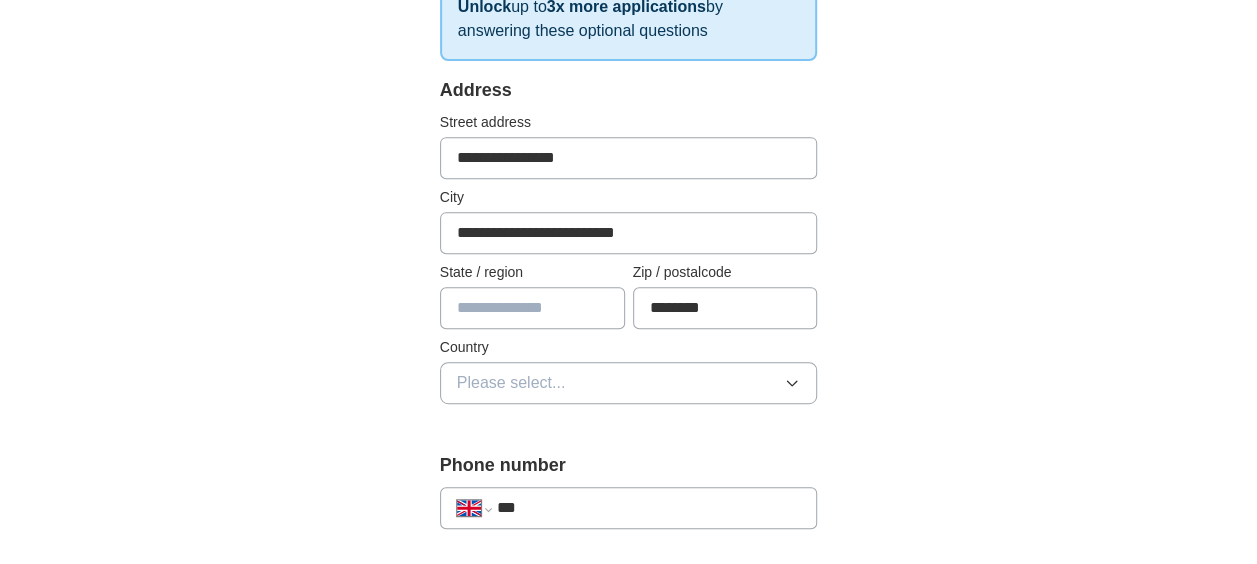 click at bounding box center (532, 308) 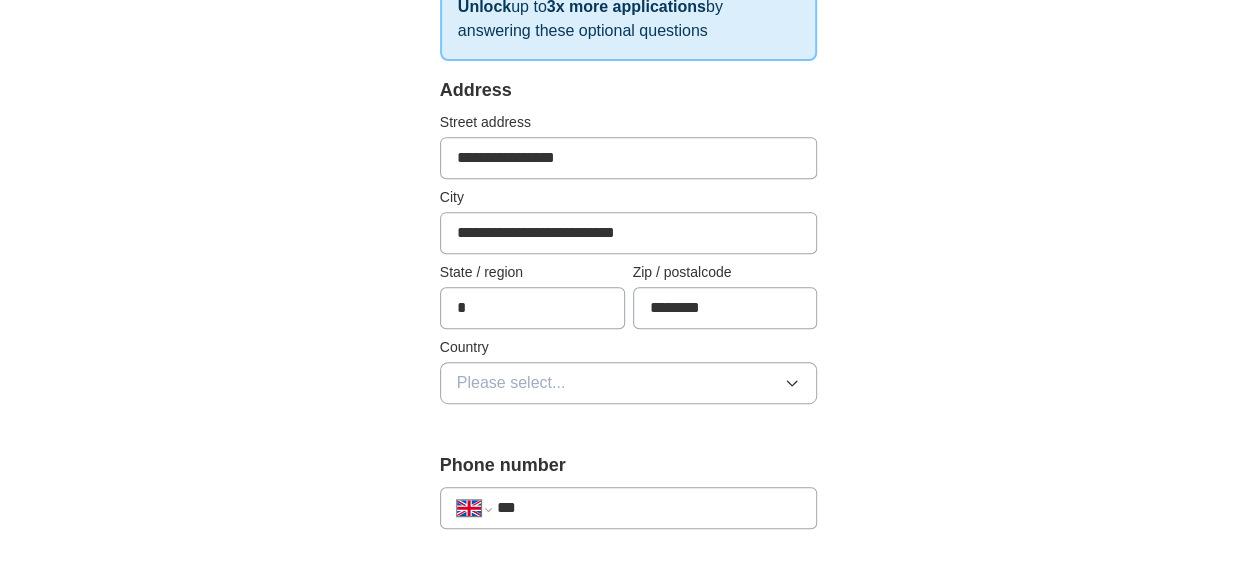type on "**********" 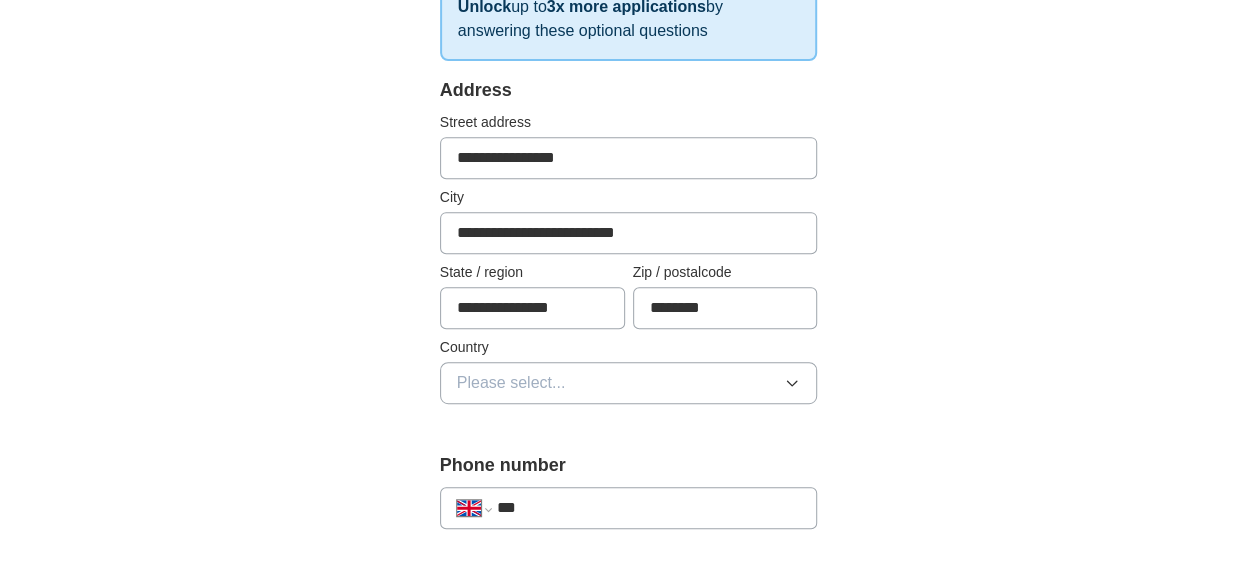click on "Please select..." at bounding box center (511, 383) 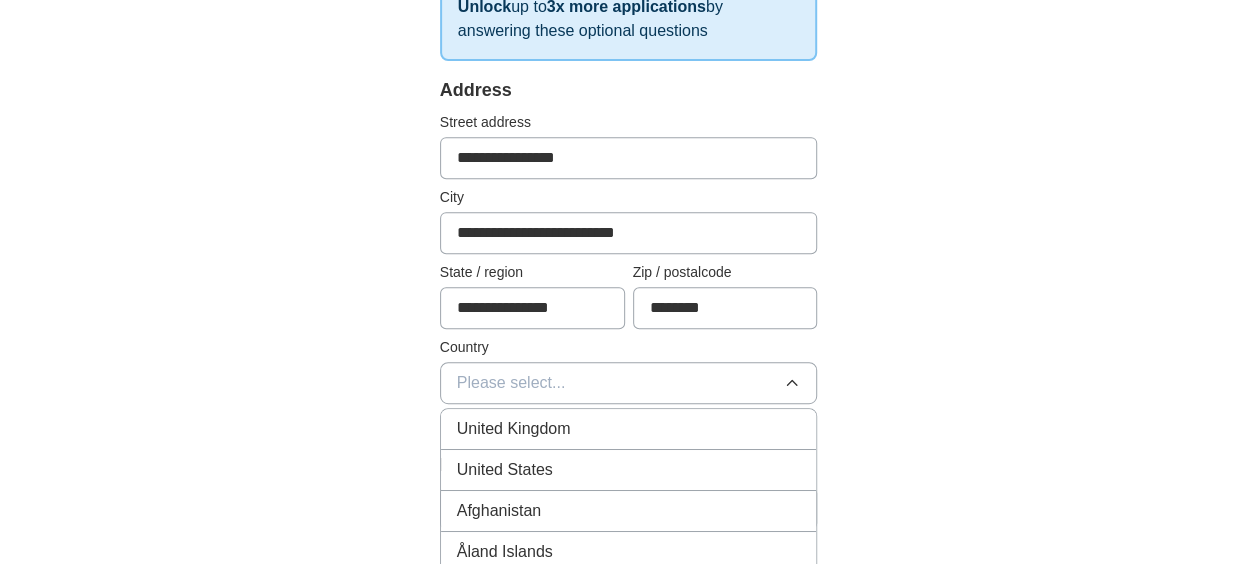 scroll, scrollTop: 478, scrollLeft: 0, axis: vertical 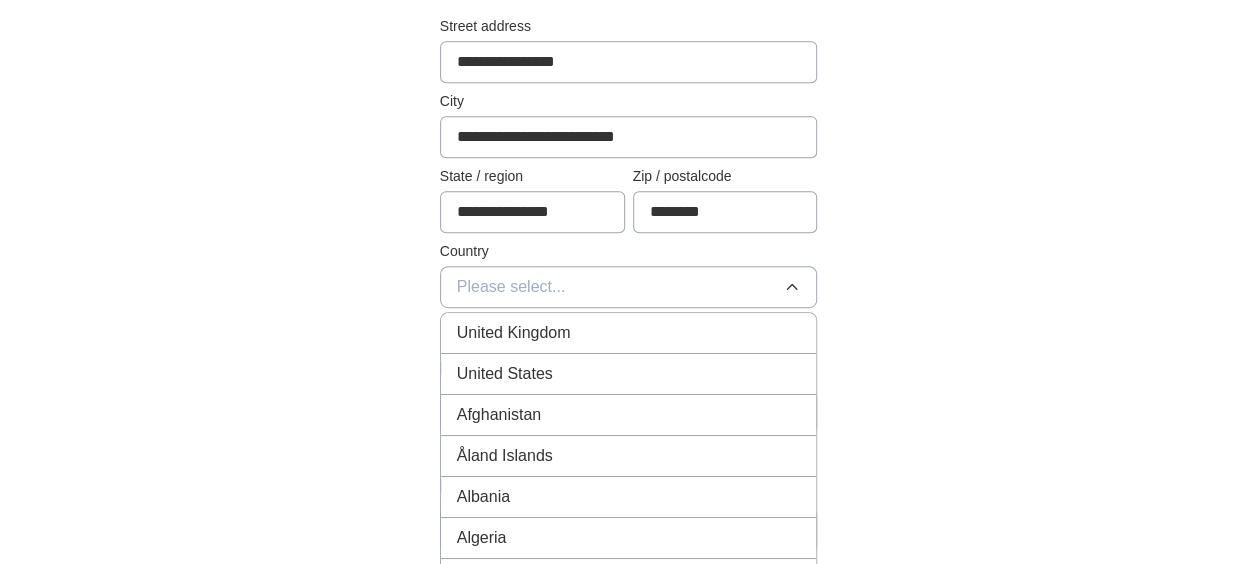 click on "United Kingdom" at bounding box center [514, 333] 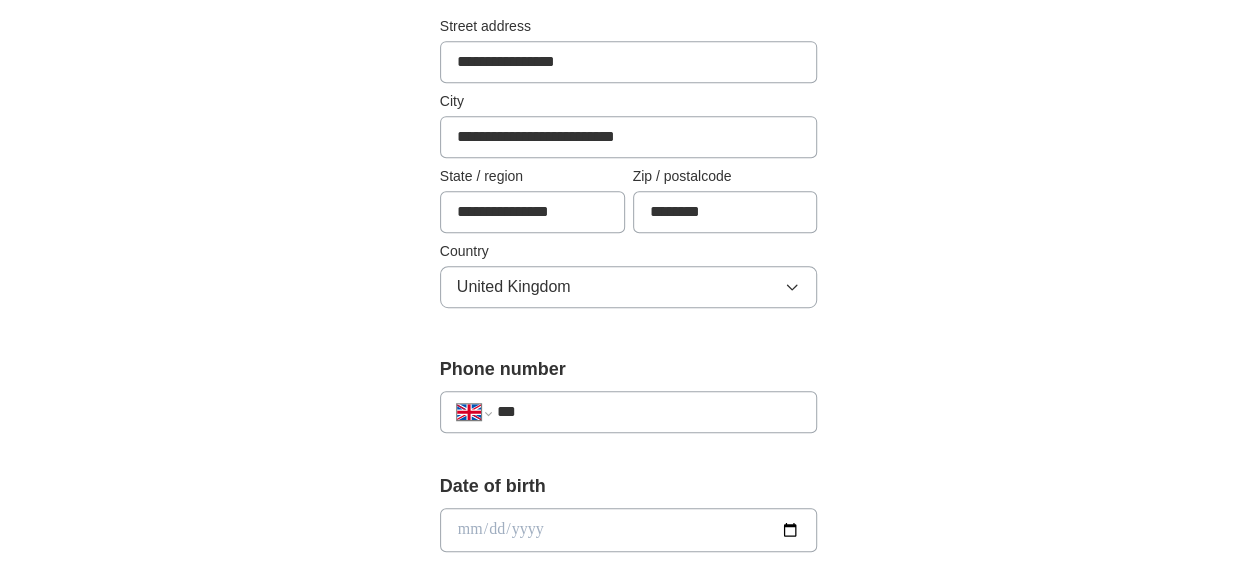 scroll, scrollTop: 634, scrollLeft: 0, axis: vertical 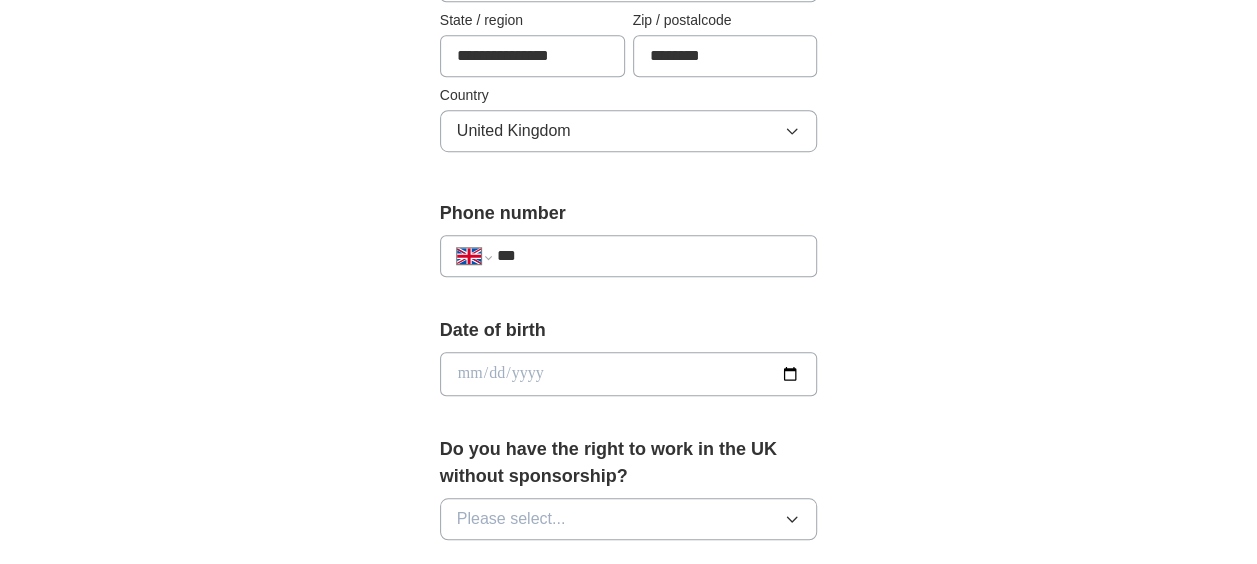 click on "**********" at bounding box center [629, 256] 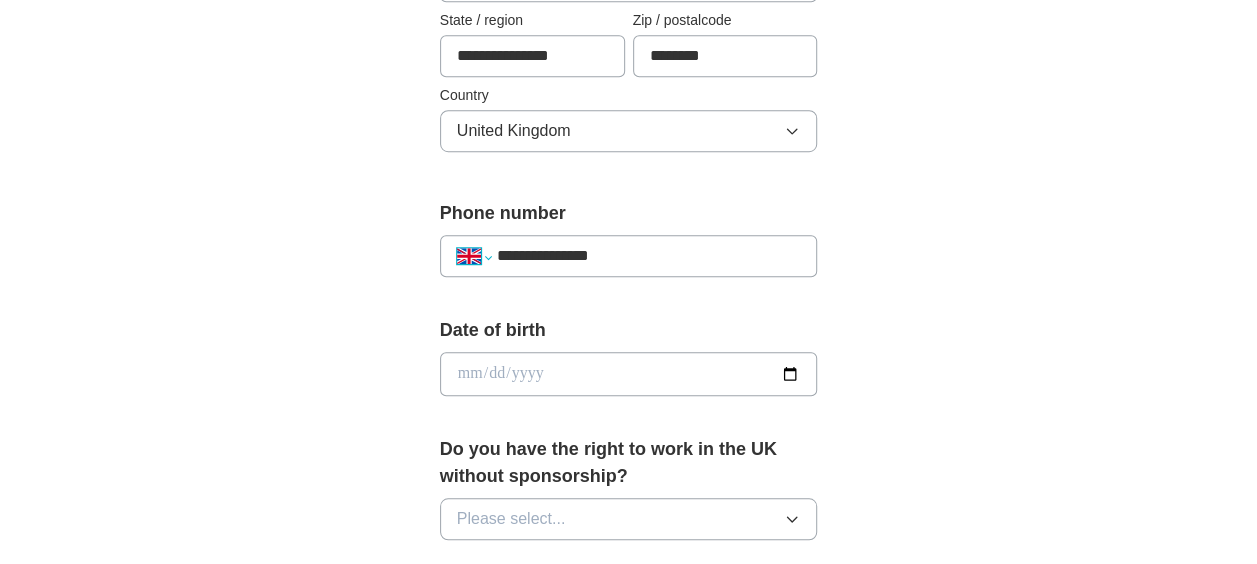 select on "**" 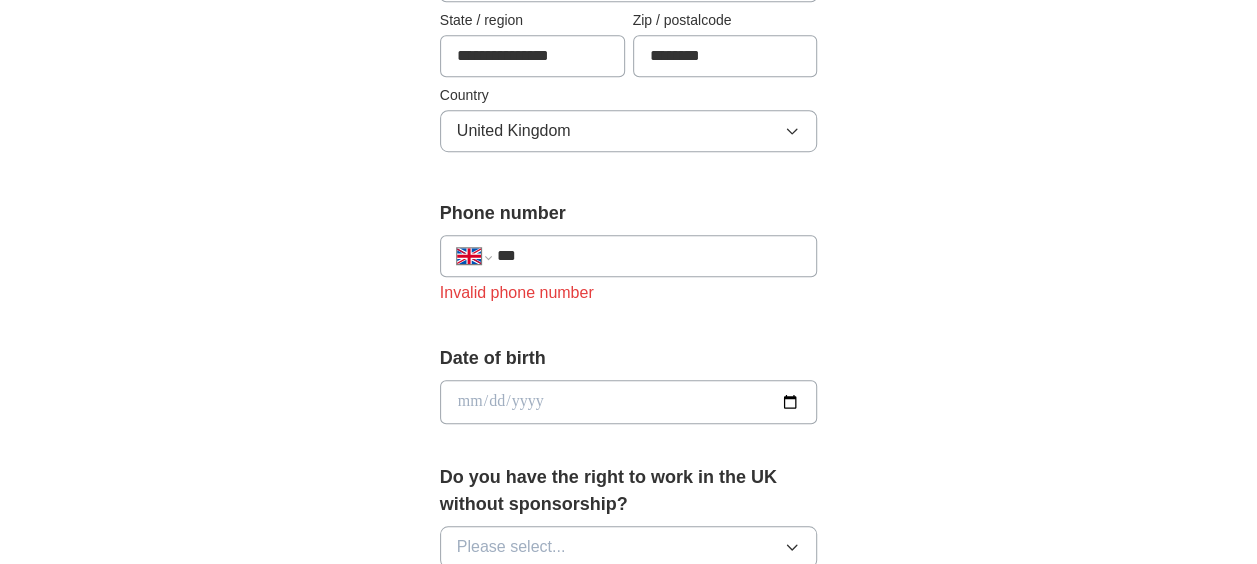 click on "***" at bounding box center [649, 256] 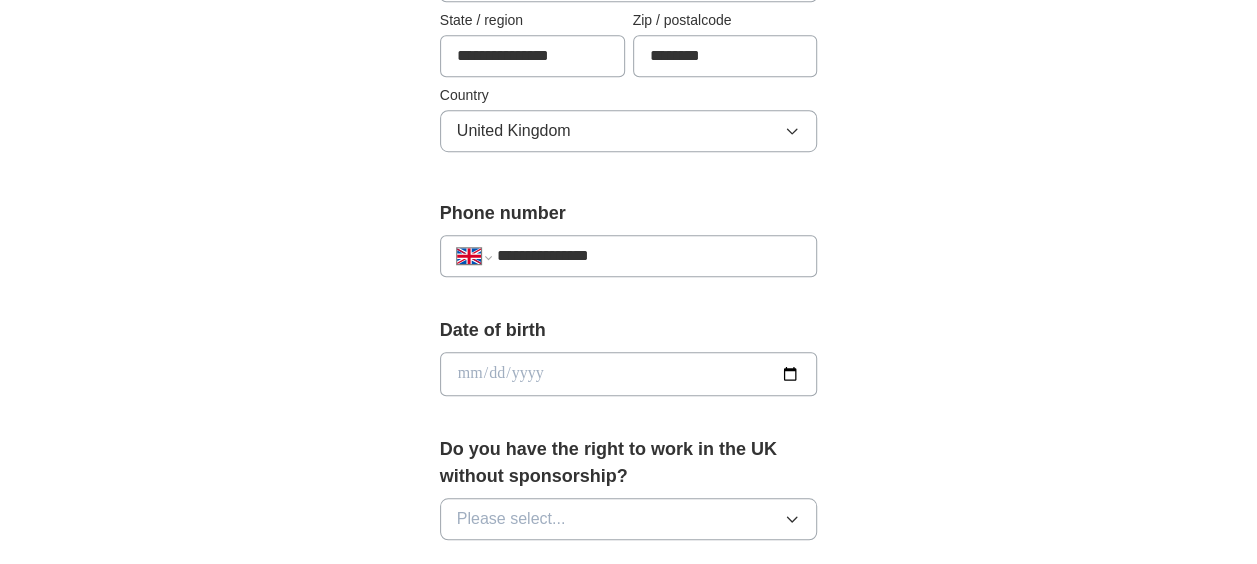 click at bounding box center [629, 374] 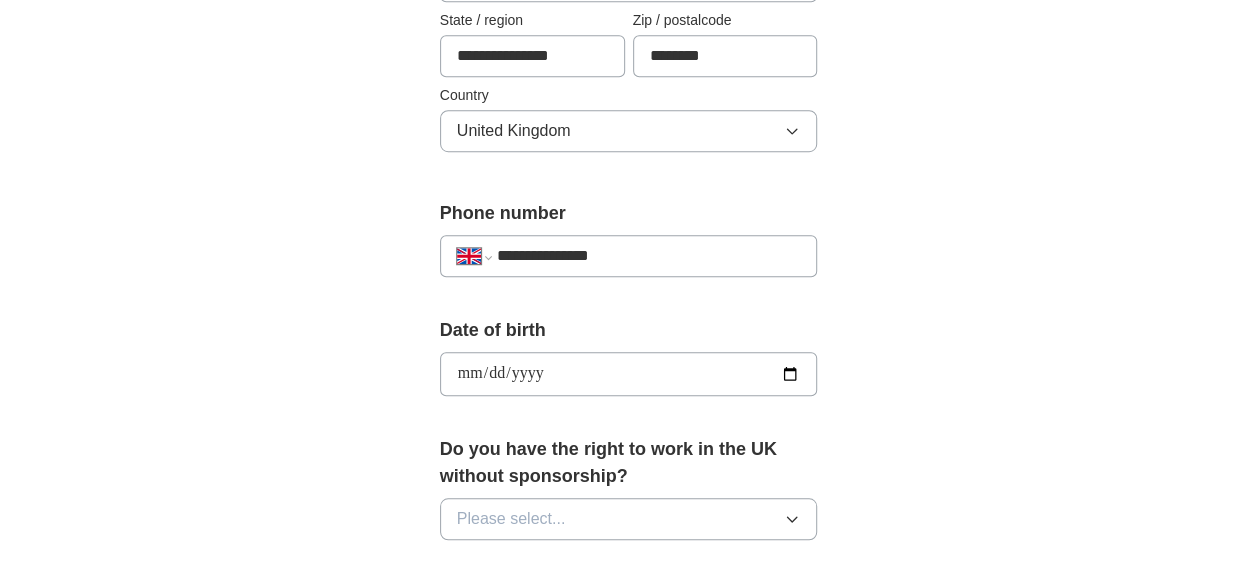 type on "**********" 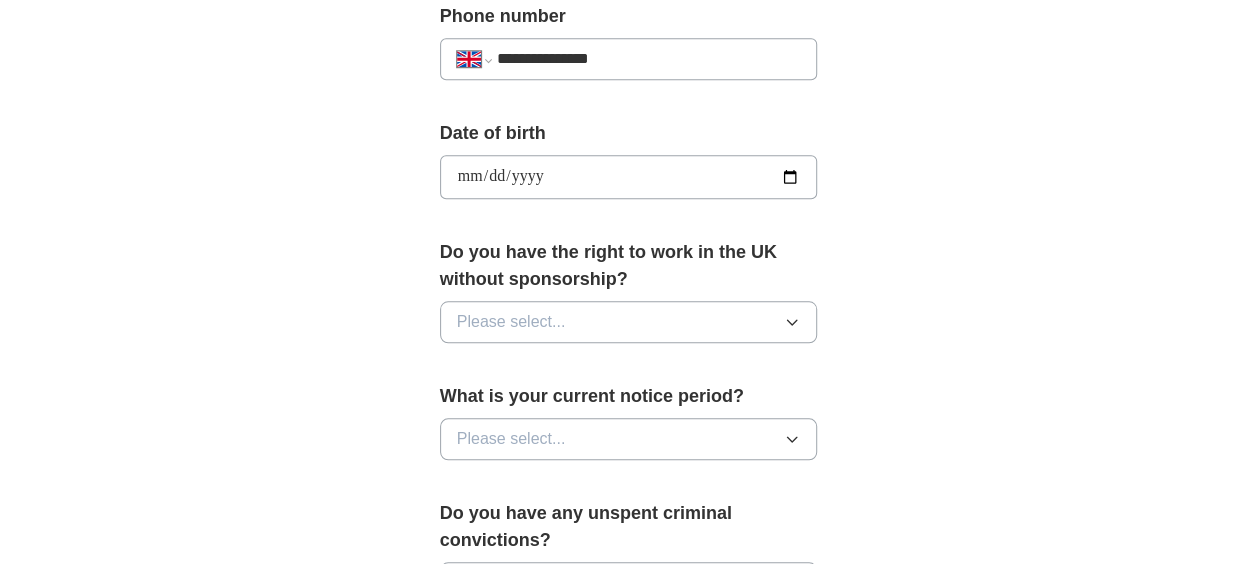 scroll, scrollTop: 832, scrollLeft: 0, axis: vertical 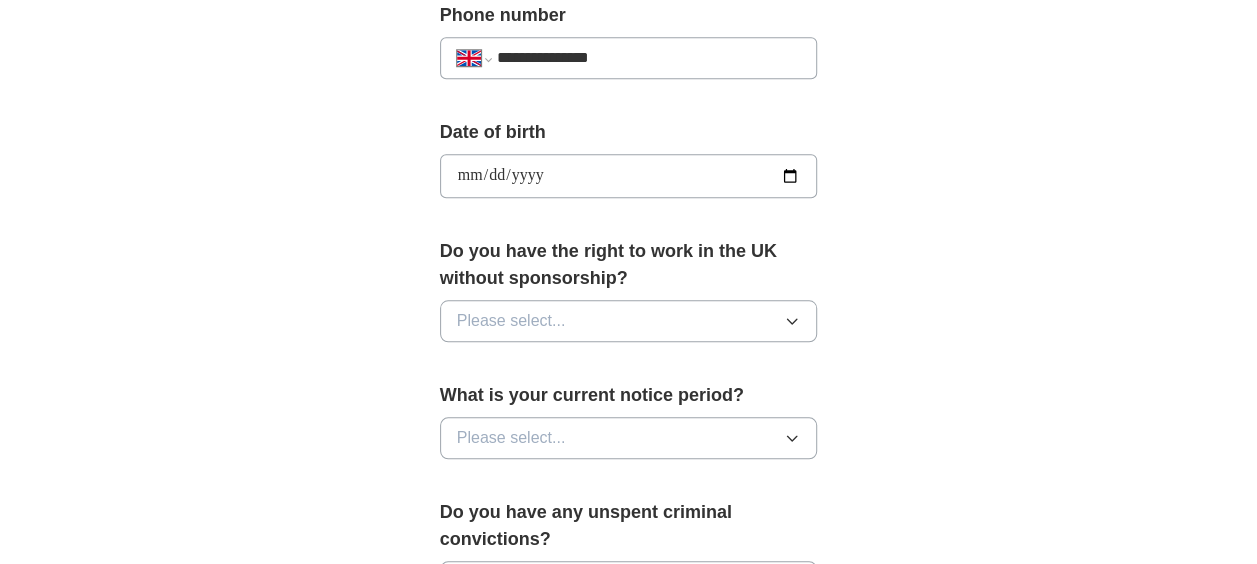 click on "Please select..." at bounding box center (511, 321) 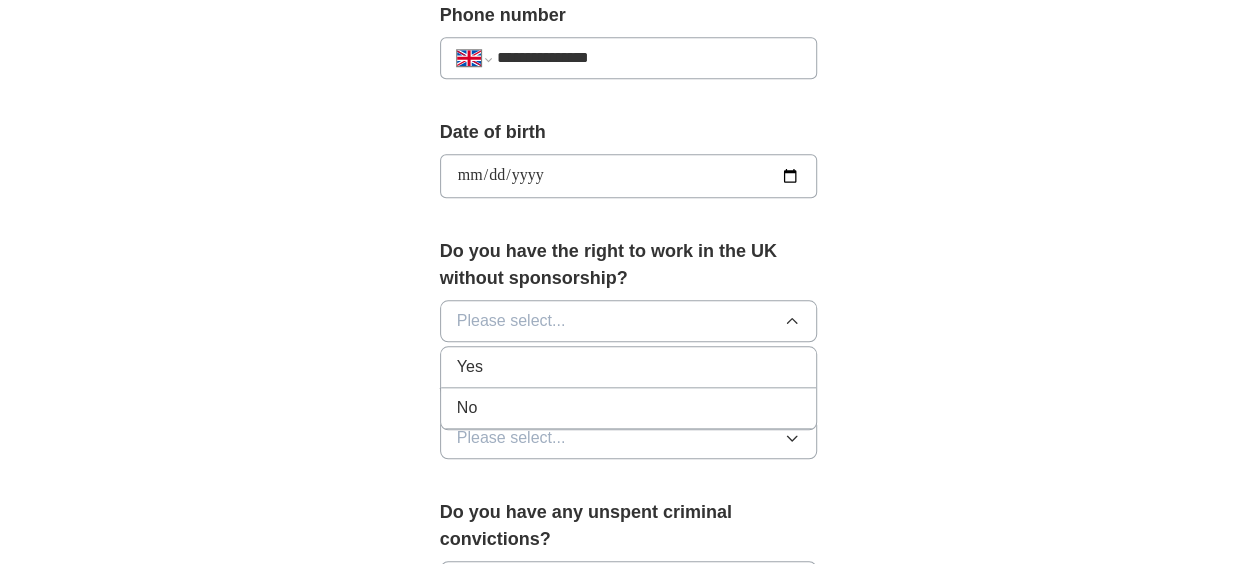click on "Yes" at bounding box center [629, 367] 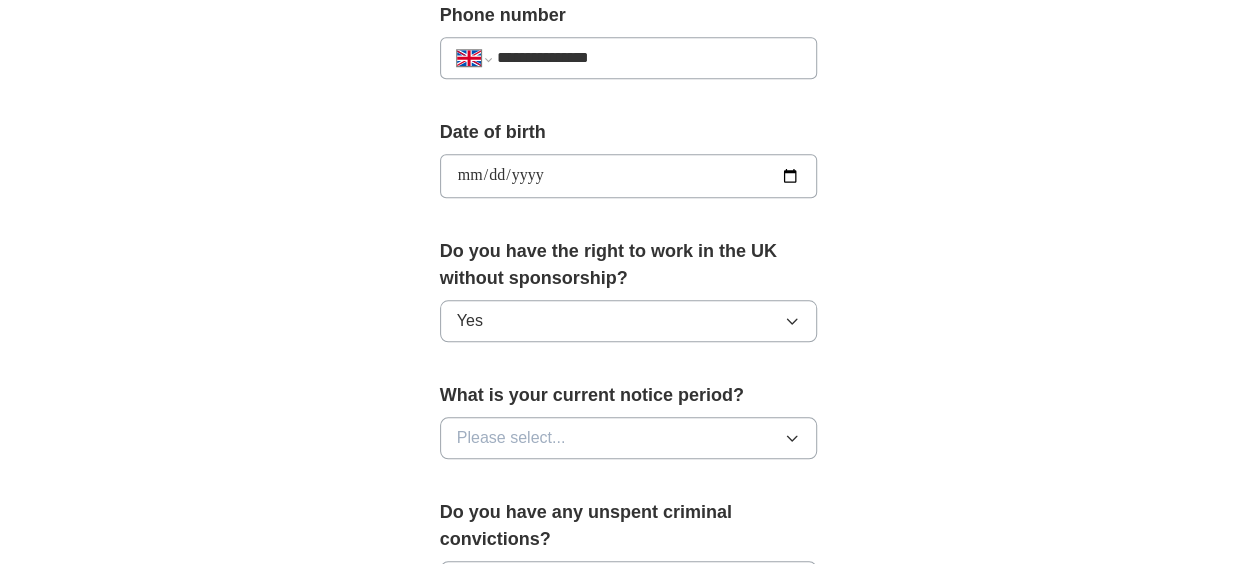 click on "Please select..." at bounding box center (511, 438) 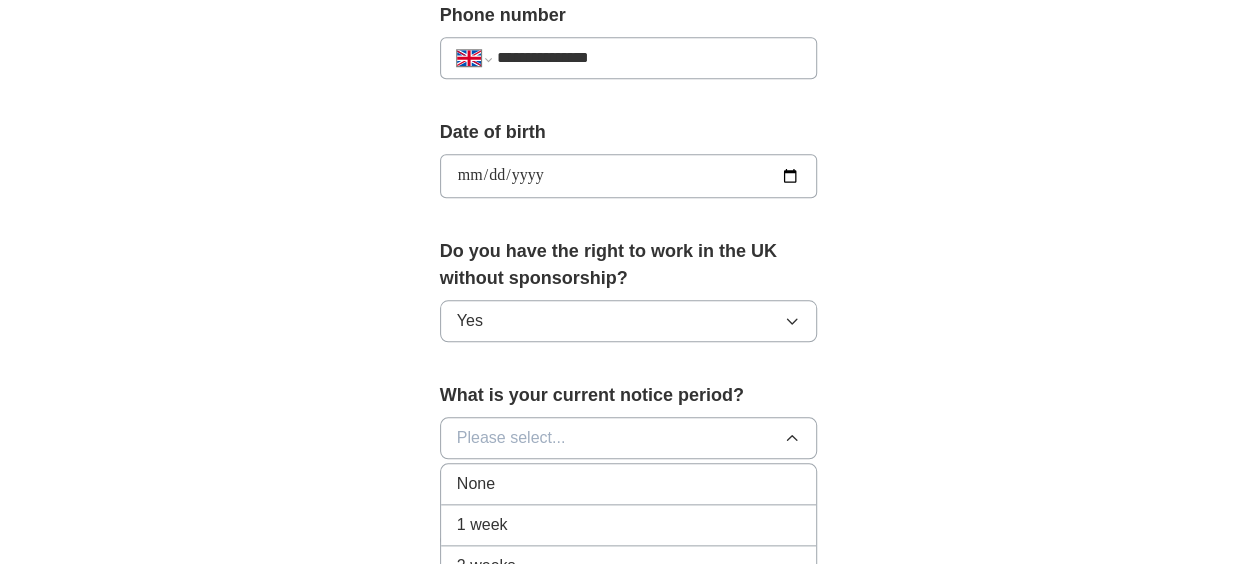 click on "1 week" at bounding box center (629, 525) 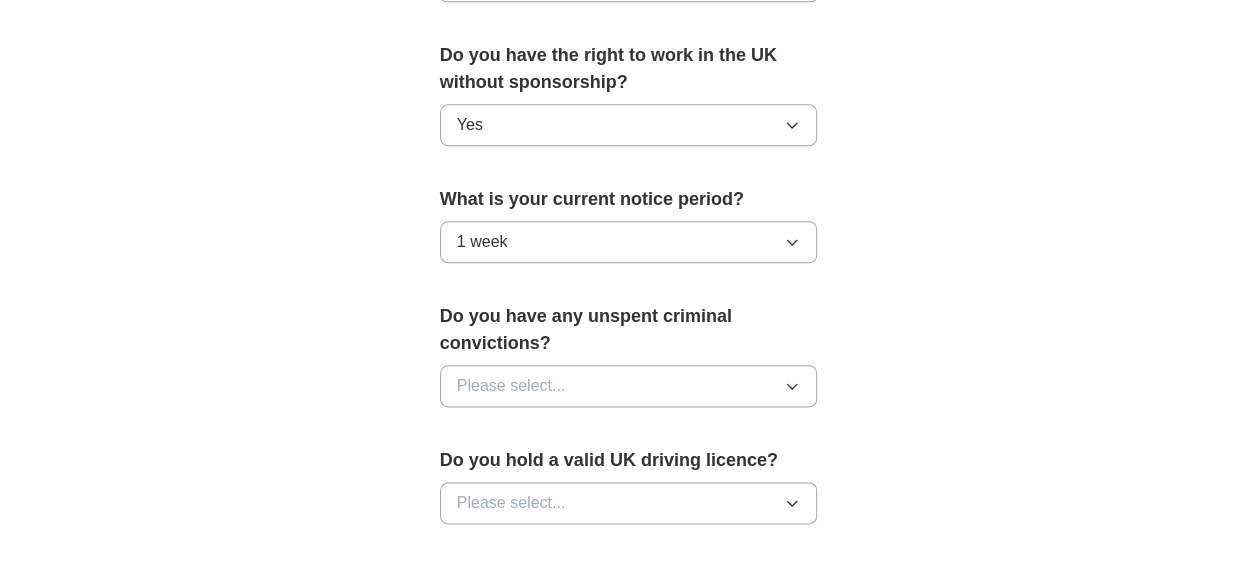 scroll, scrollTop: 1029, scrollLeft: 0, axis: vertical 